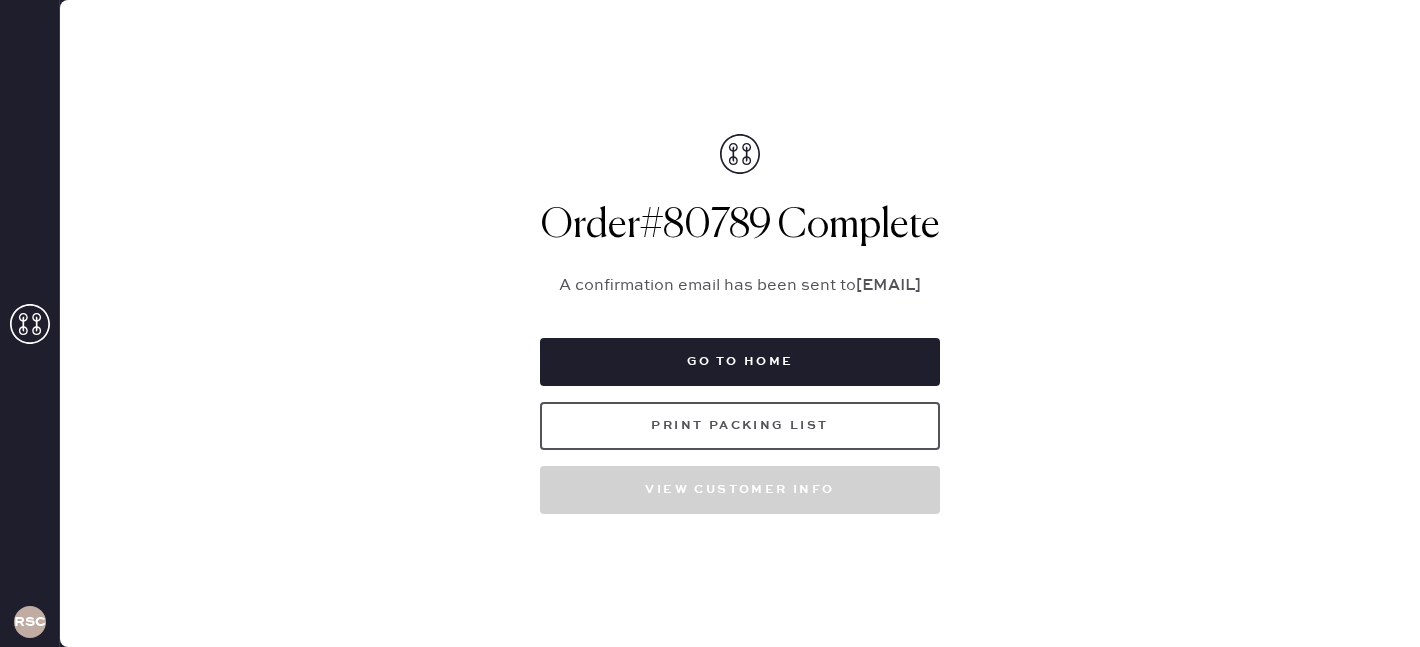 scroll, scrollTop: 0, scrollLeft: 0, axis: both 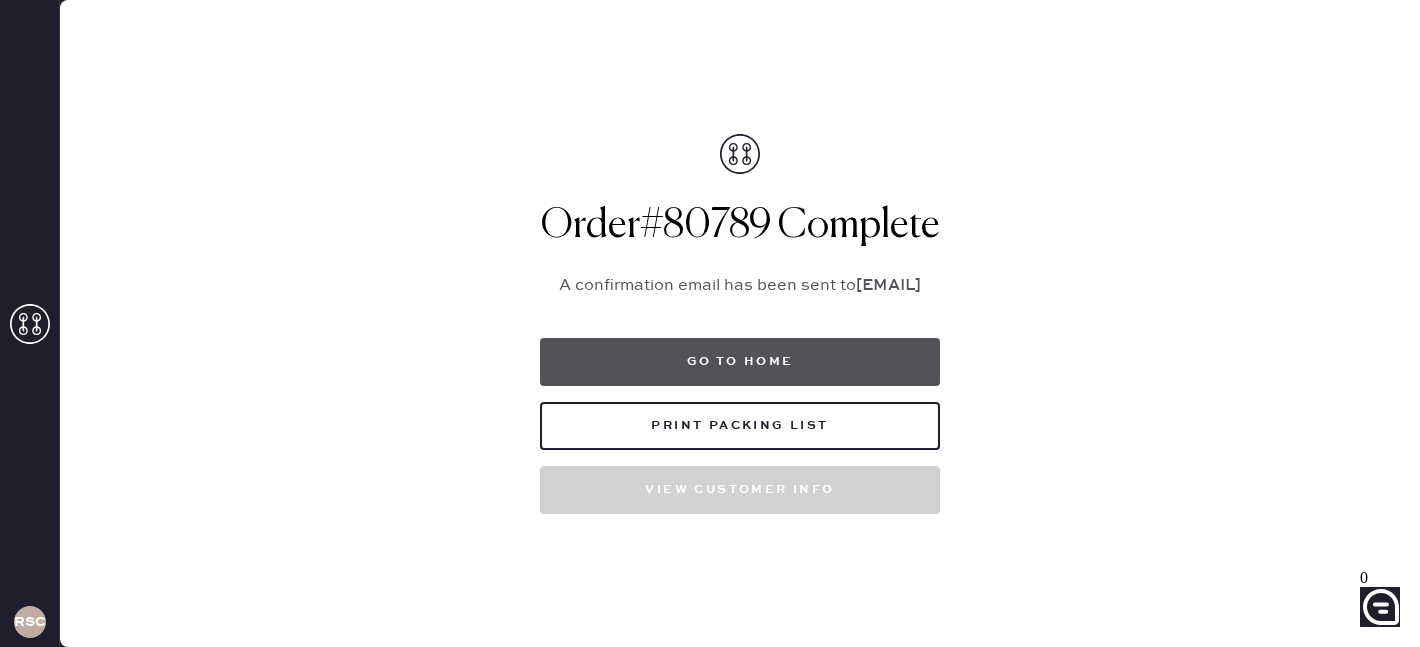 click on "Go to home" at bounding box center [740, 362] 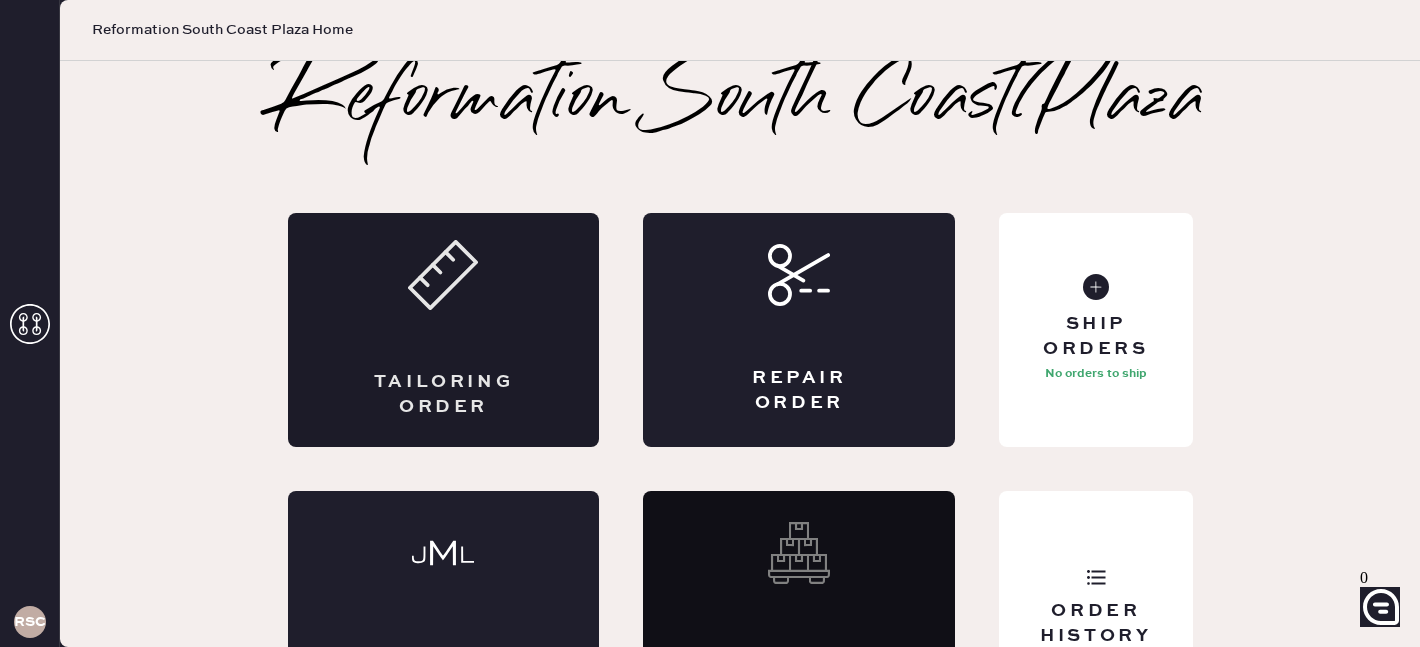 click on "Tailoring Order" at bounding box center [444, 330] 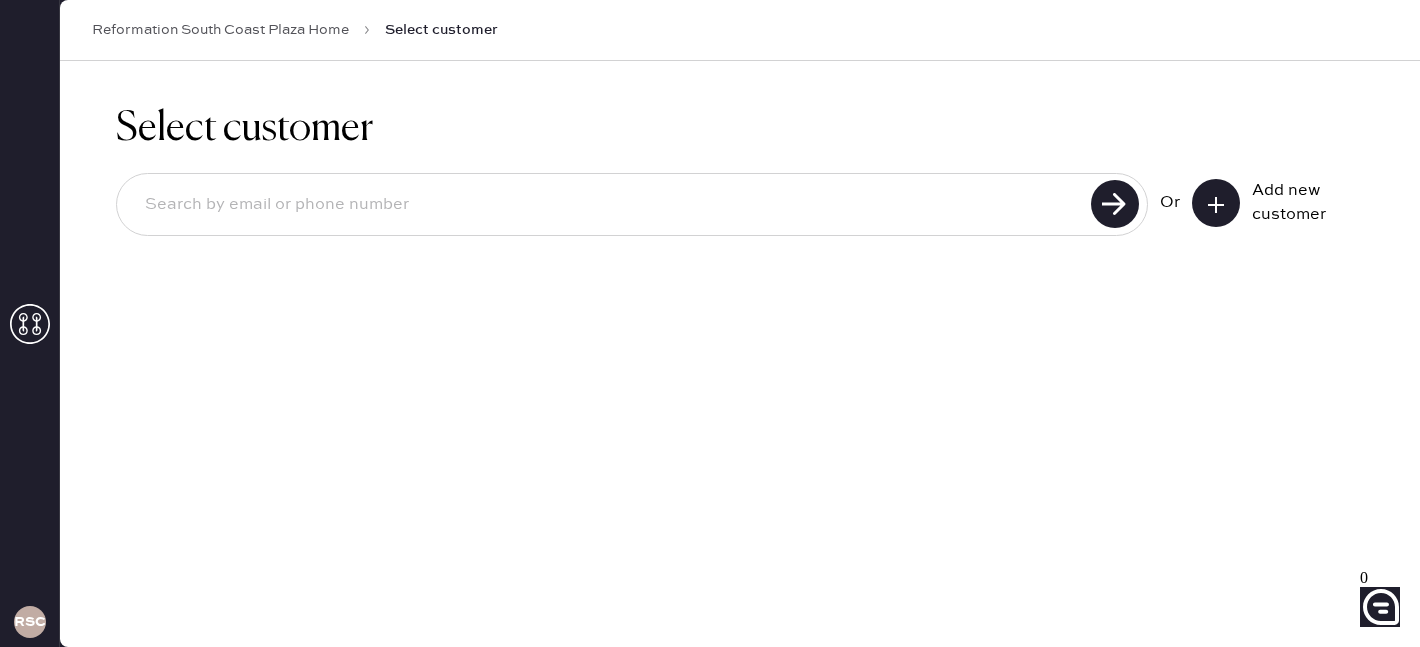 click at bounding box center [607, 205] 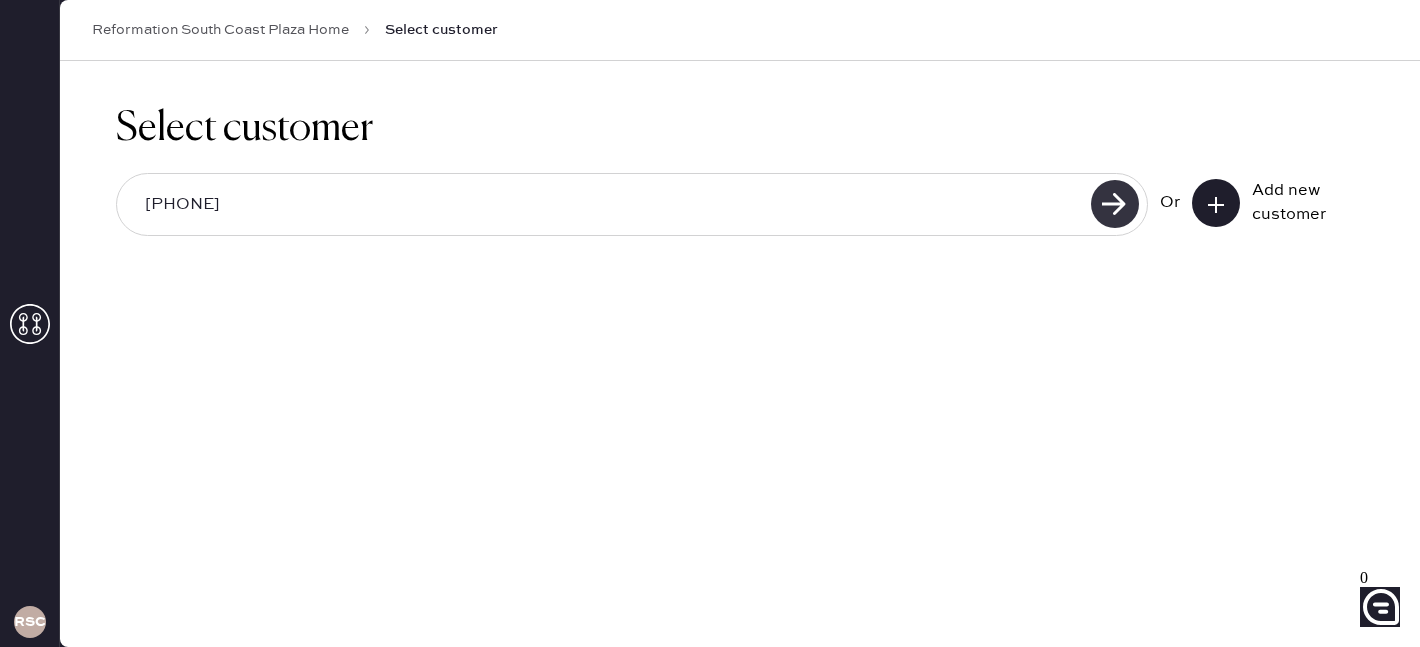 click at bounding box center (1115, 204) 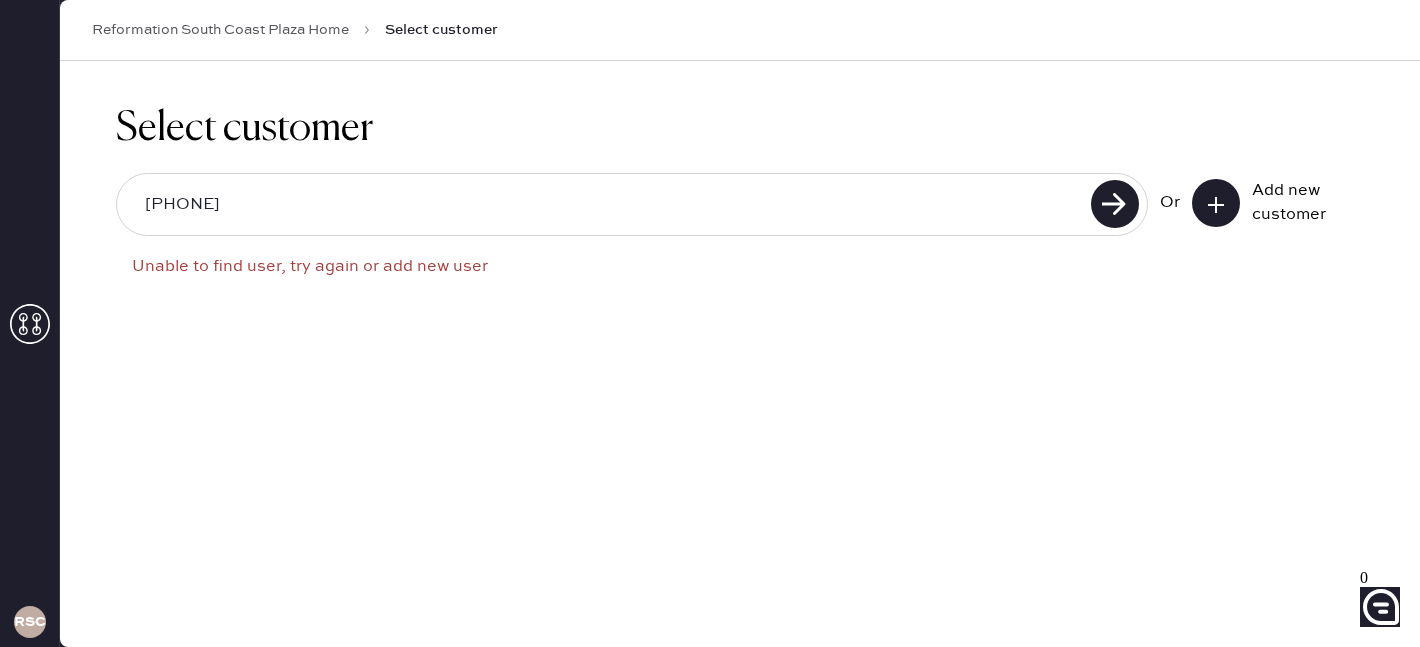 click on "[PHONE]" at bounding box center (607, 205) 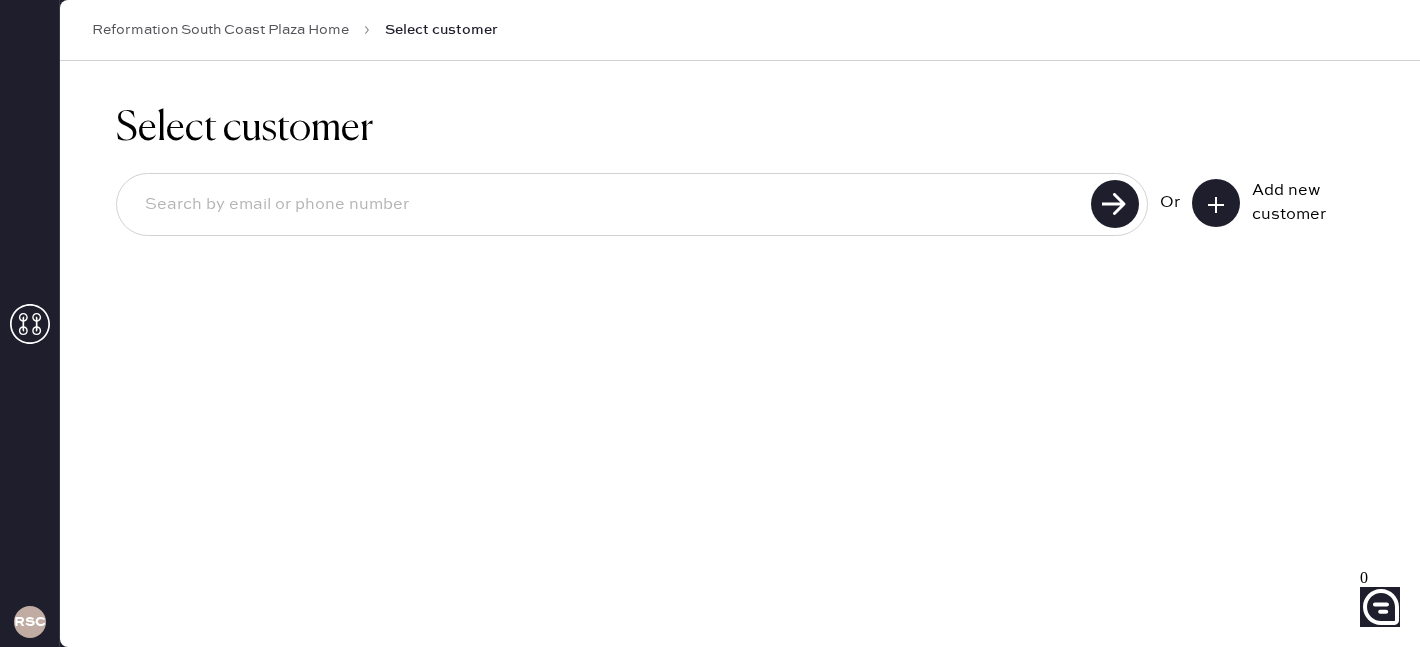 paste on "[EMAIL]" 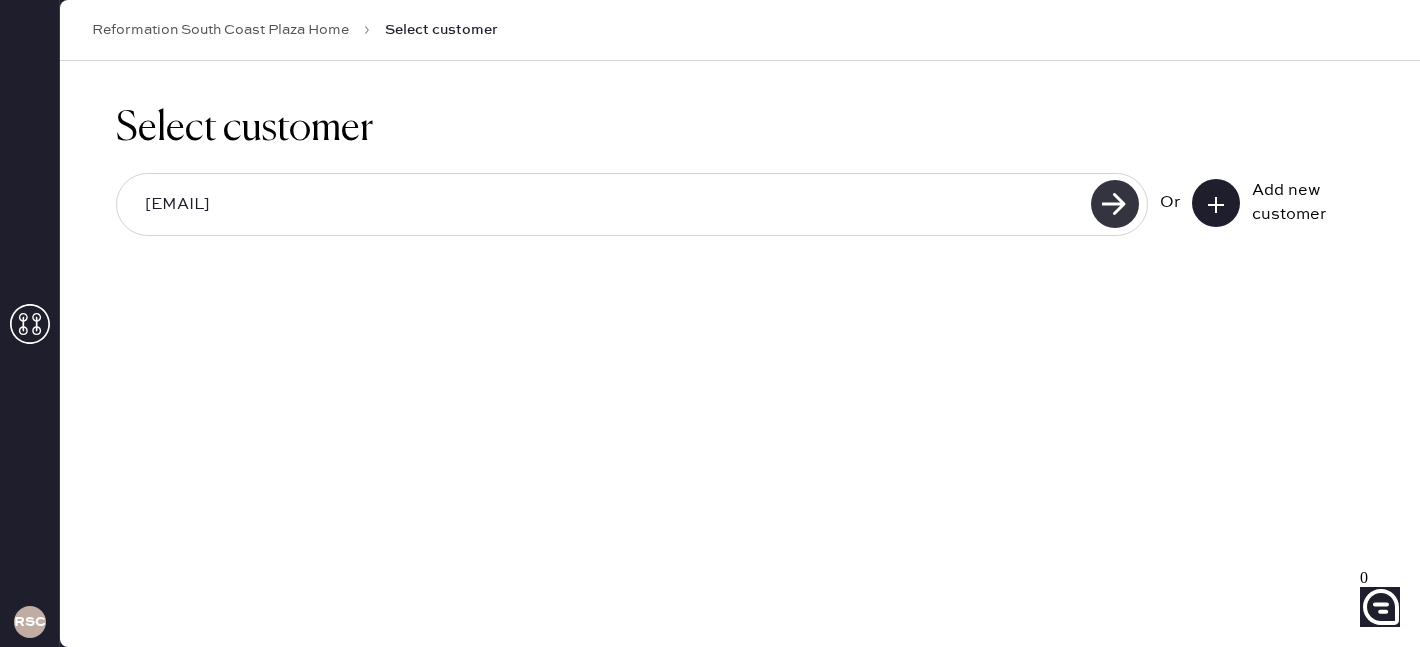 type on "[EMAIL]" 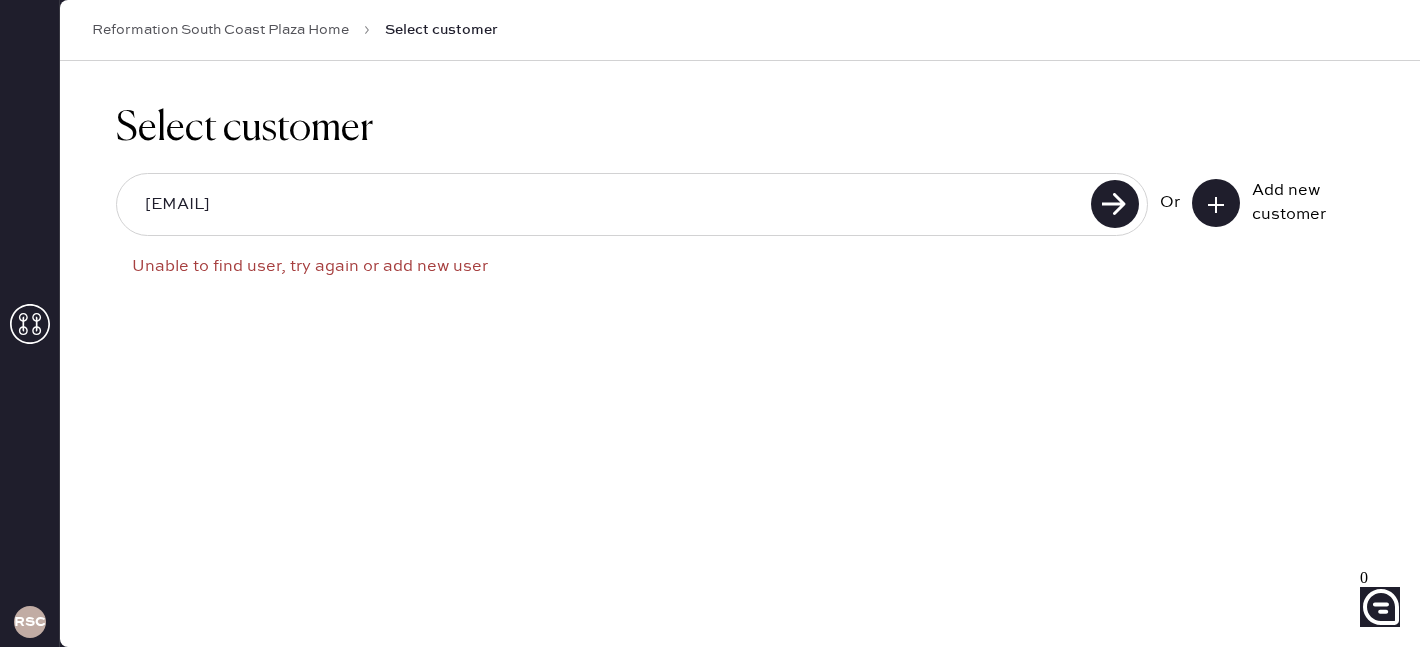 click on "[EMAIL]" at bounding box center (607, 205) 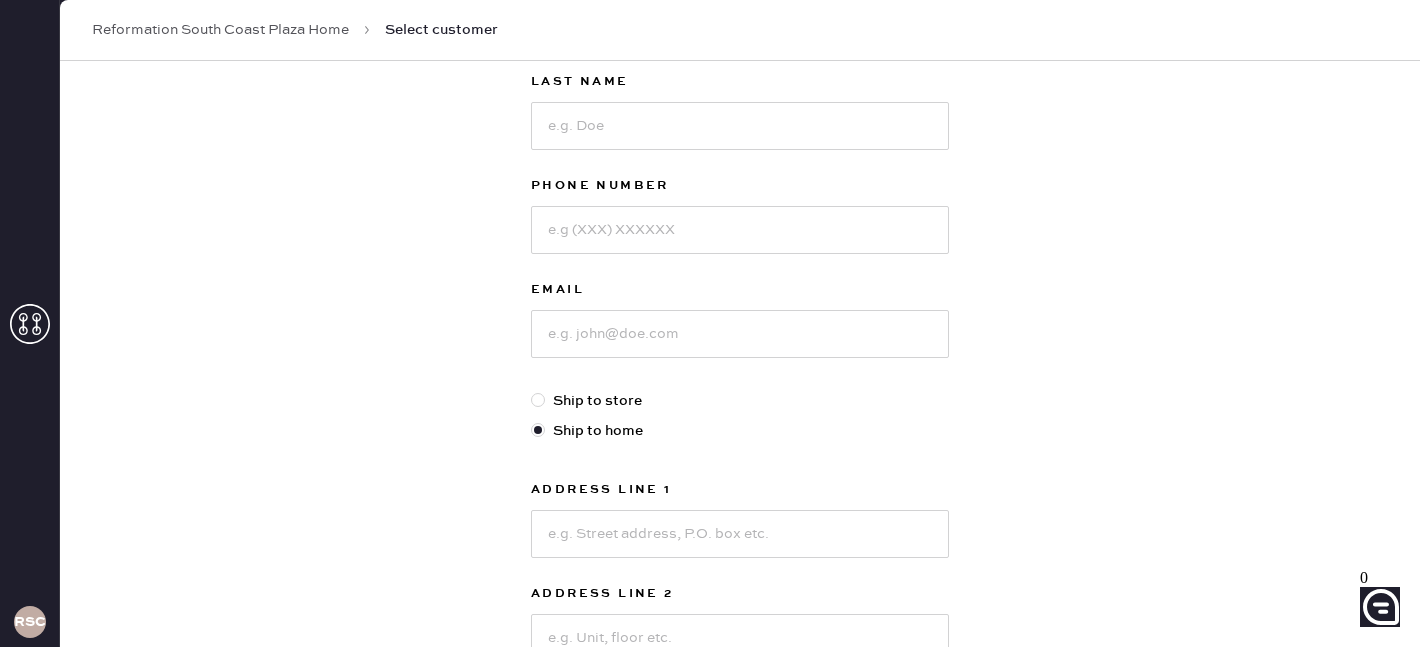 scroll, scrollTop: 232, scrollLeft: 0, axis: vertical 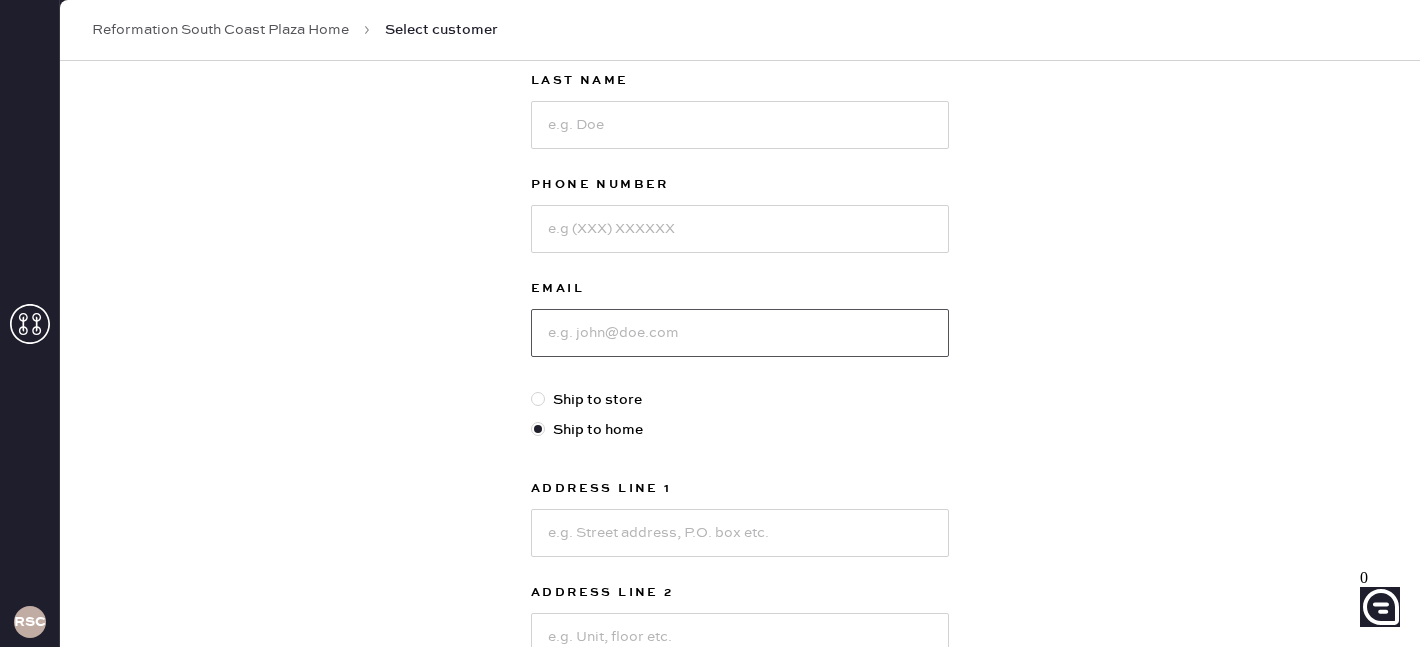click at bounding box center [740, 333] 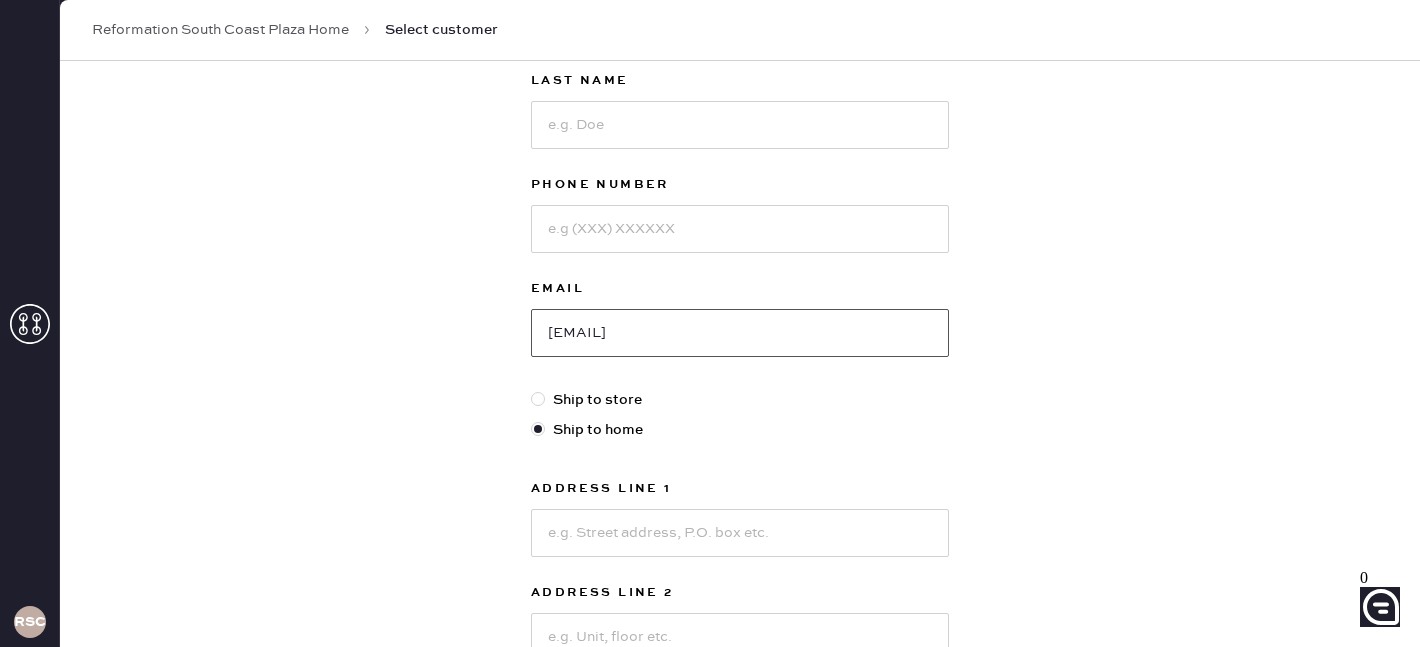 type on "[EMAIL]" 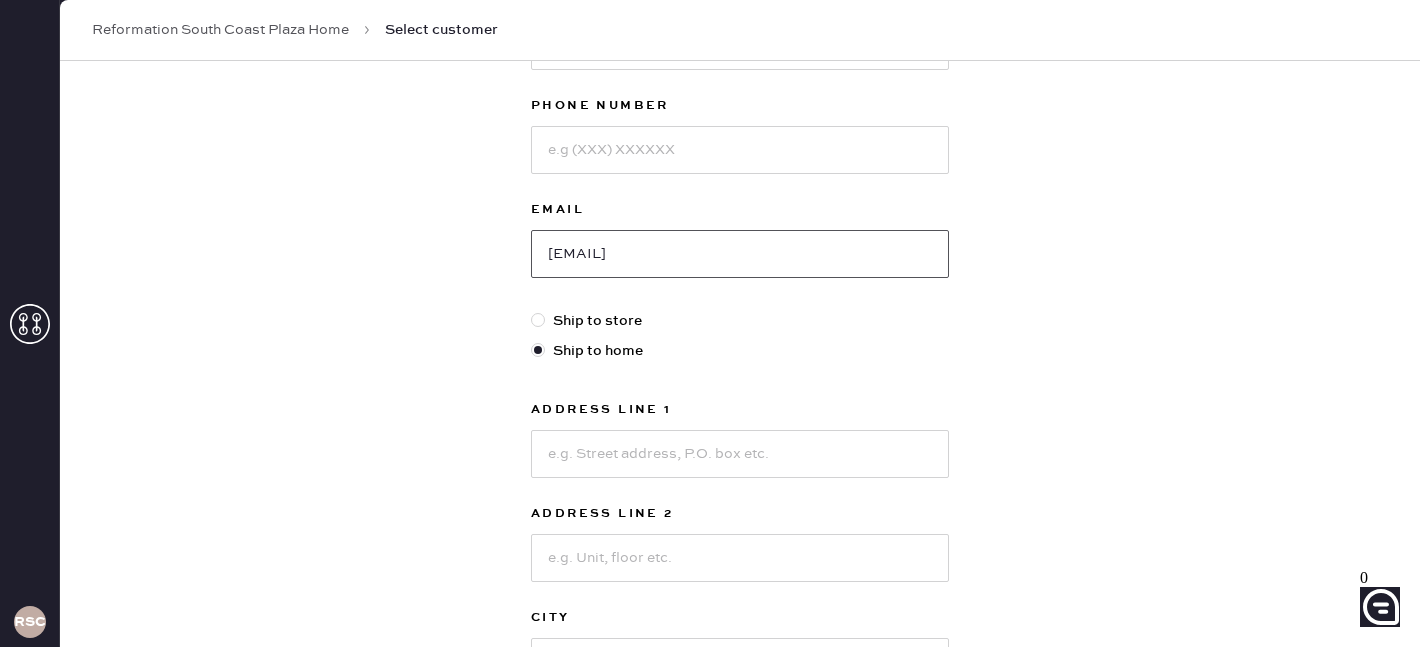 scroll, scrollTop: 312, scrollLeft: 0, axis: vertical 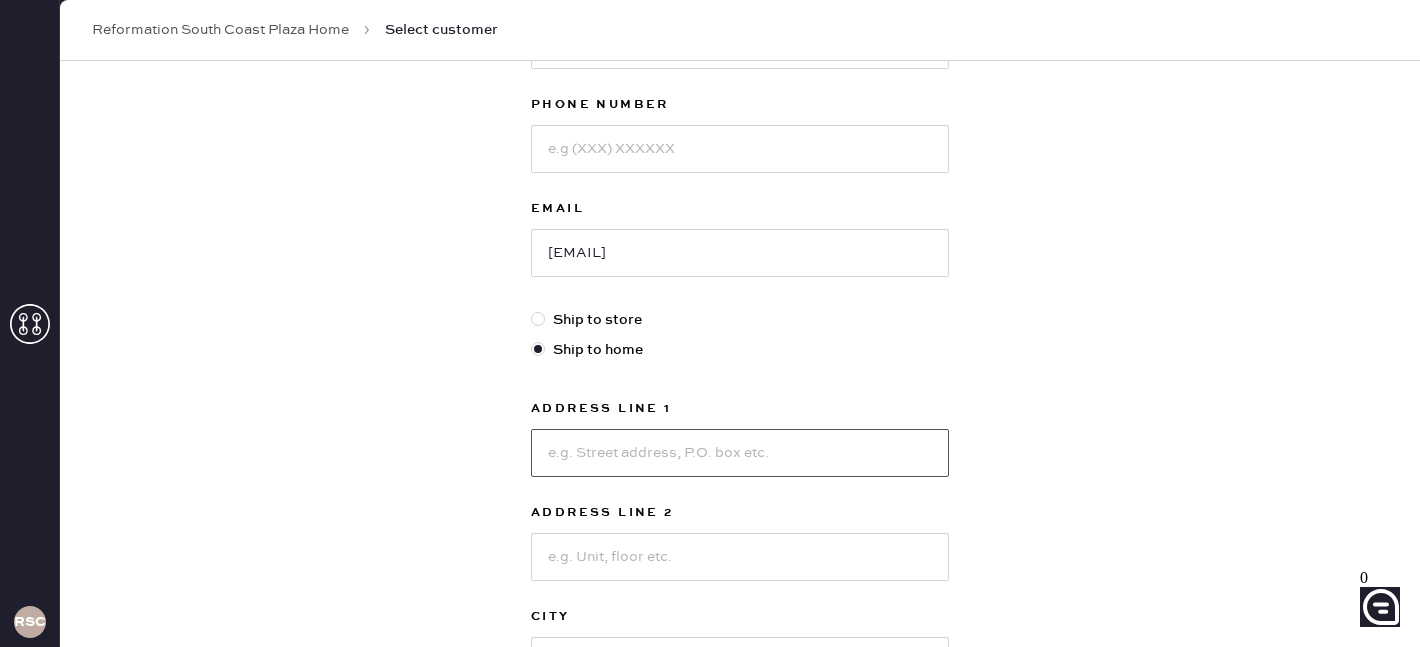 click at bounding box center (740, 453) 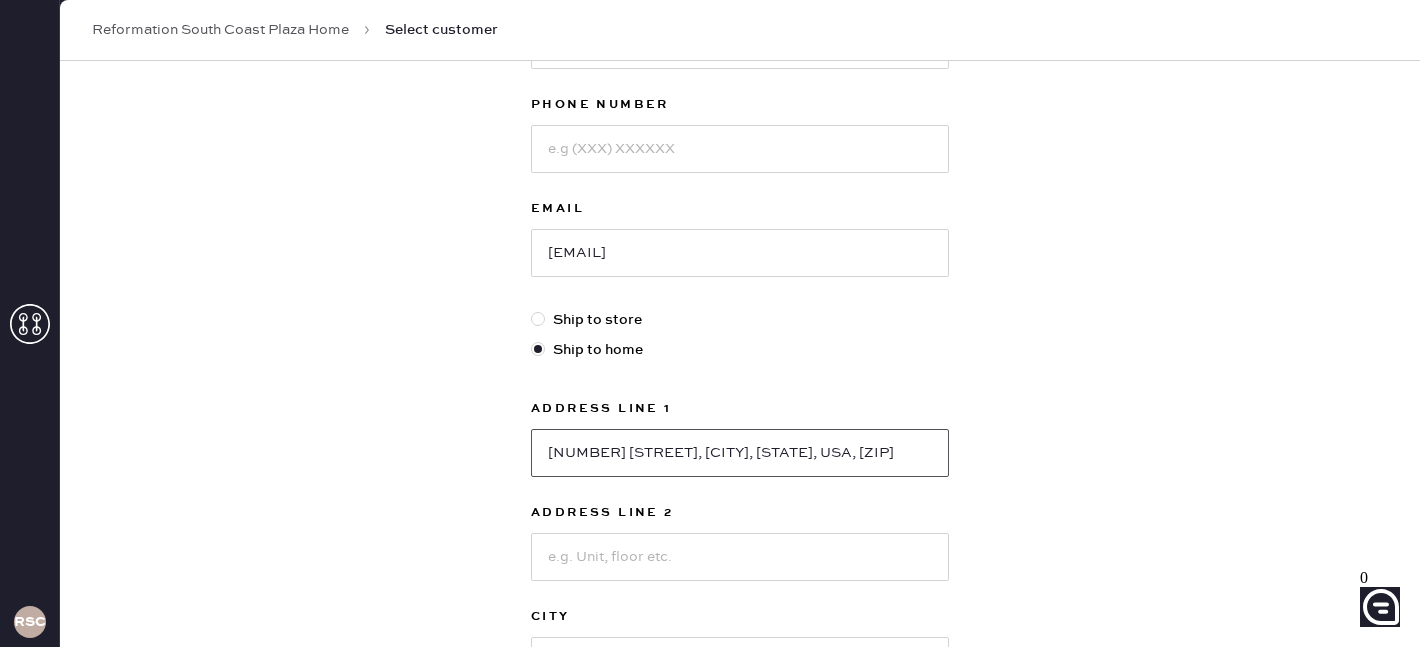 scroll, scrollTop: 0, scrollLeft: 13, axis: horizontal 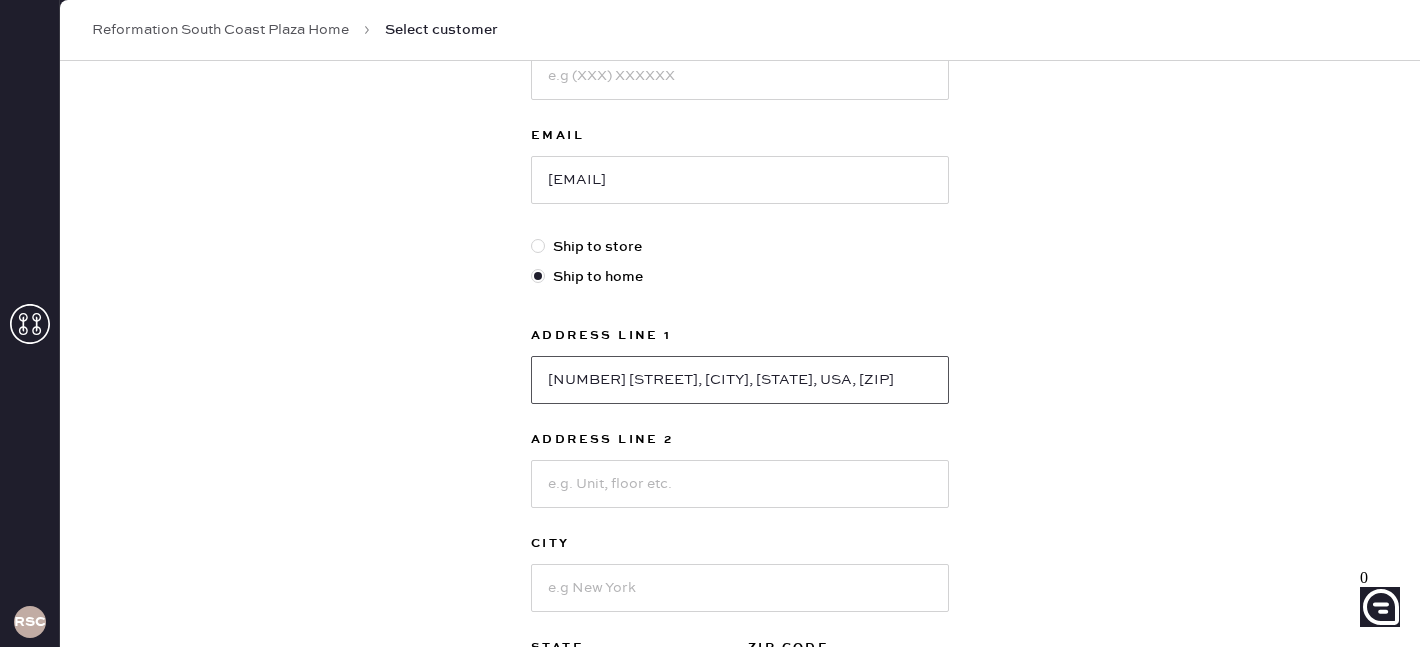 drag, startPoint x: 684, startPoint y: 376, endPoint x: 804, endPoint y: 373, distance: 120.03749 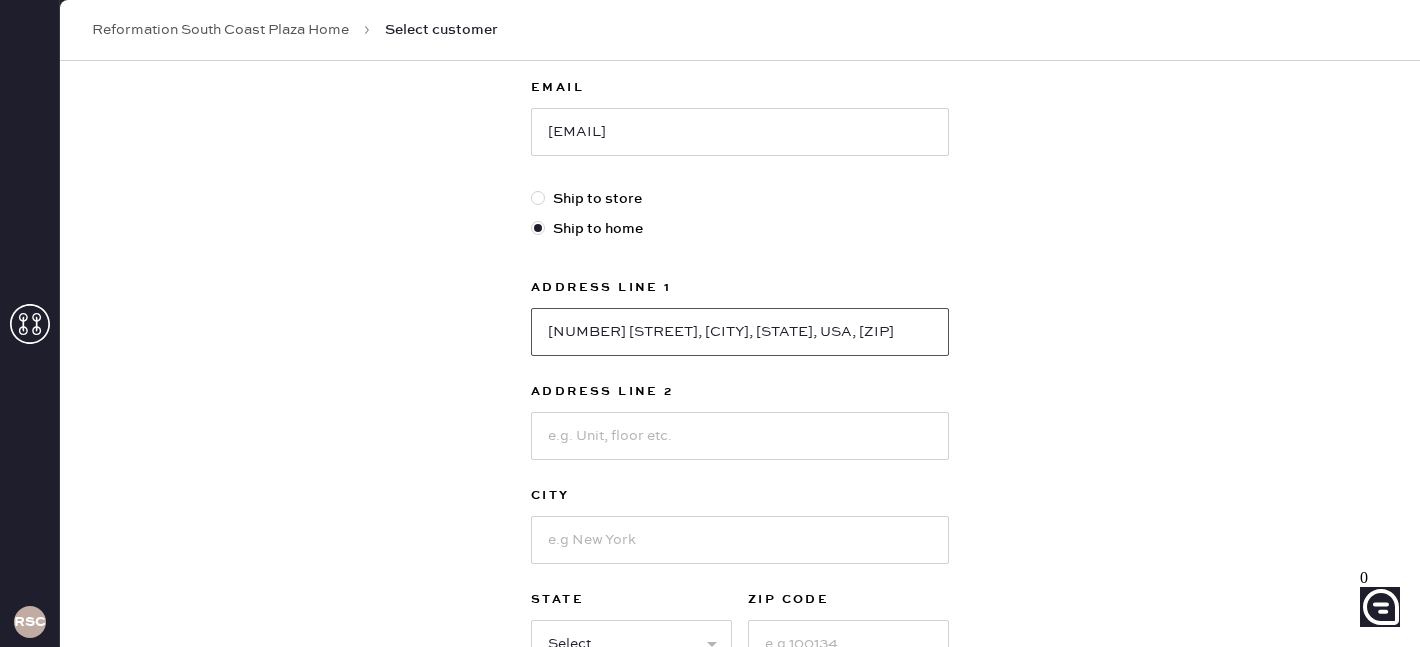 type on "9292 Cloudhaven Dr, Huntington Beach, CA, USA, 92646" 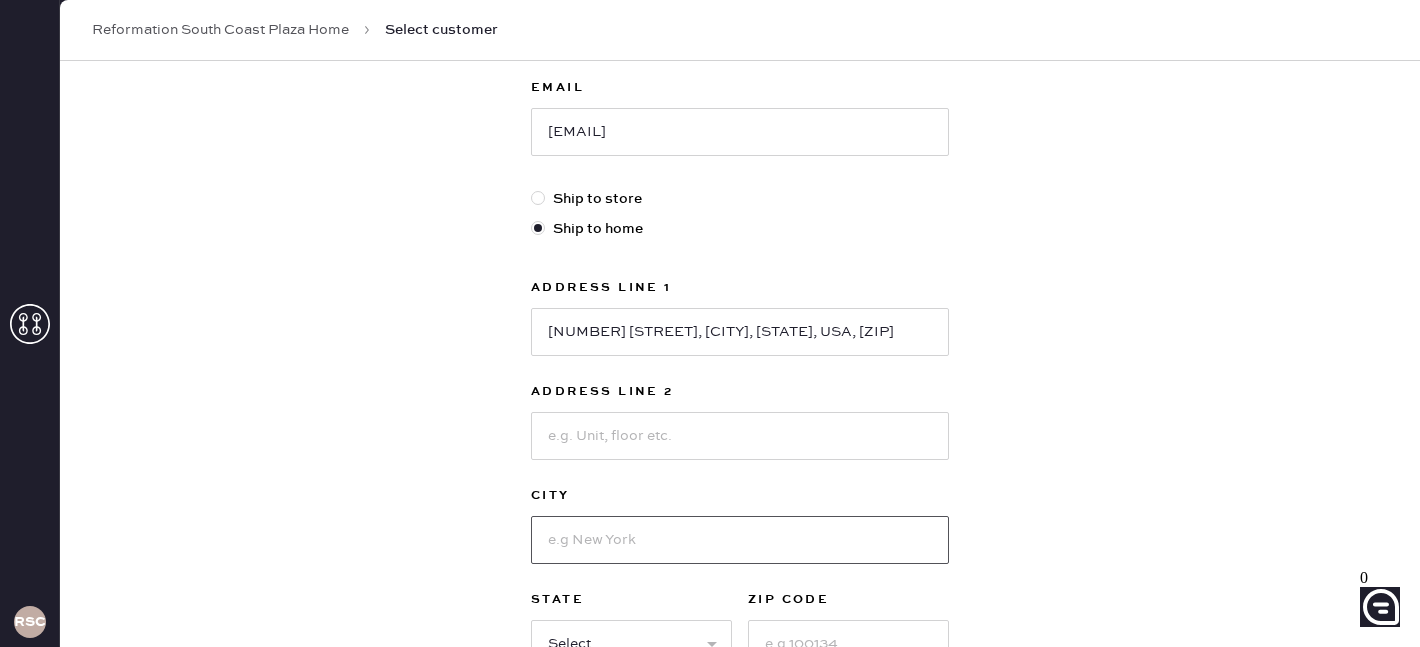 scroll, scrollTop: 0, scrollLeft: 0, axis: both 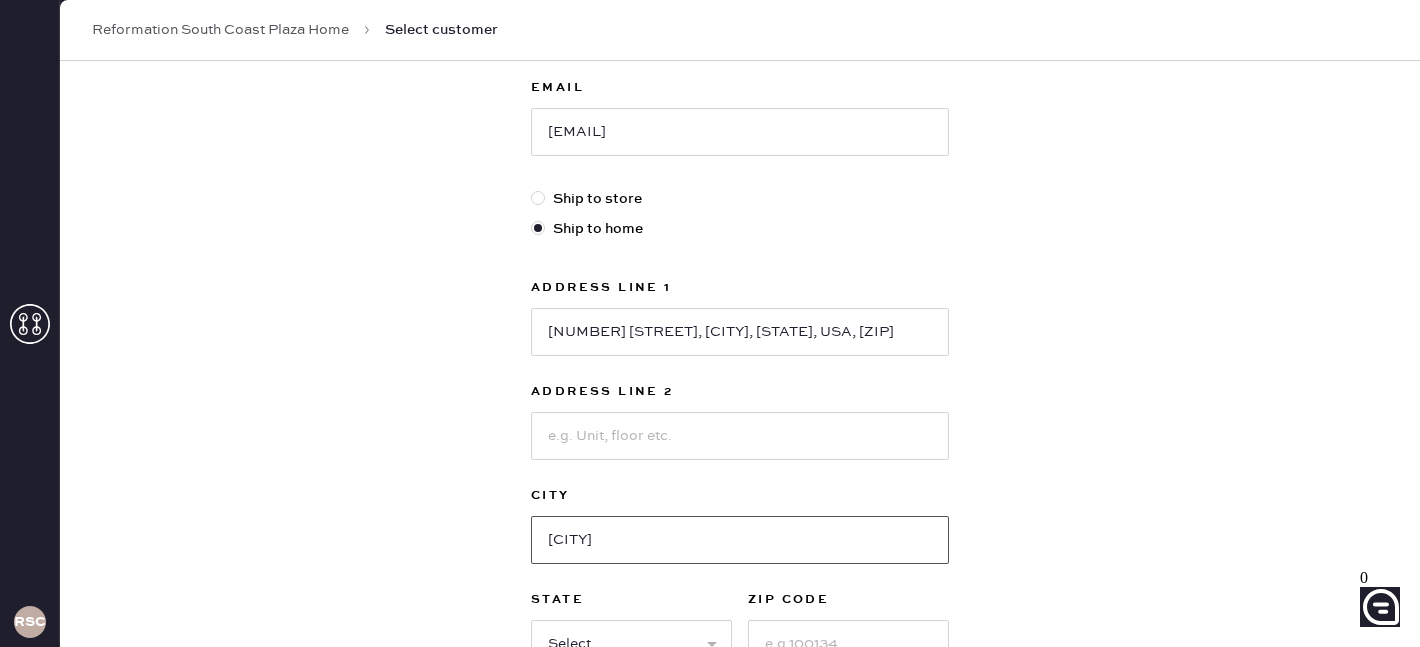 type on "[CITY]" 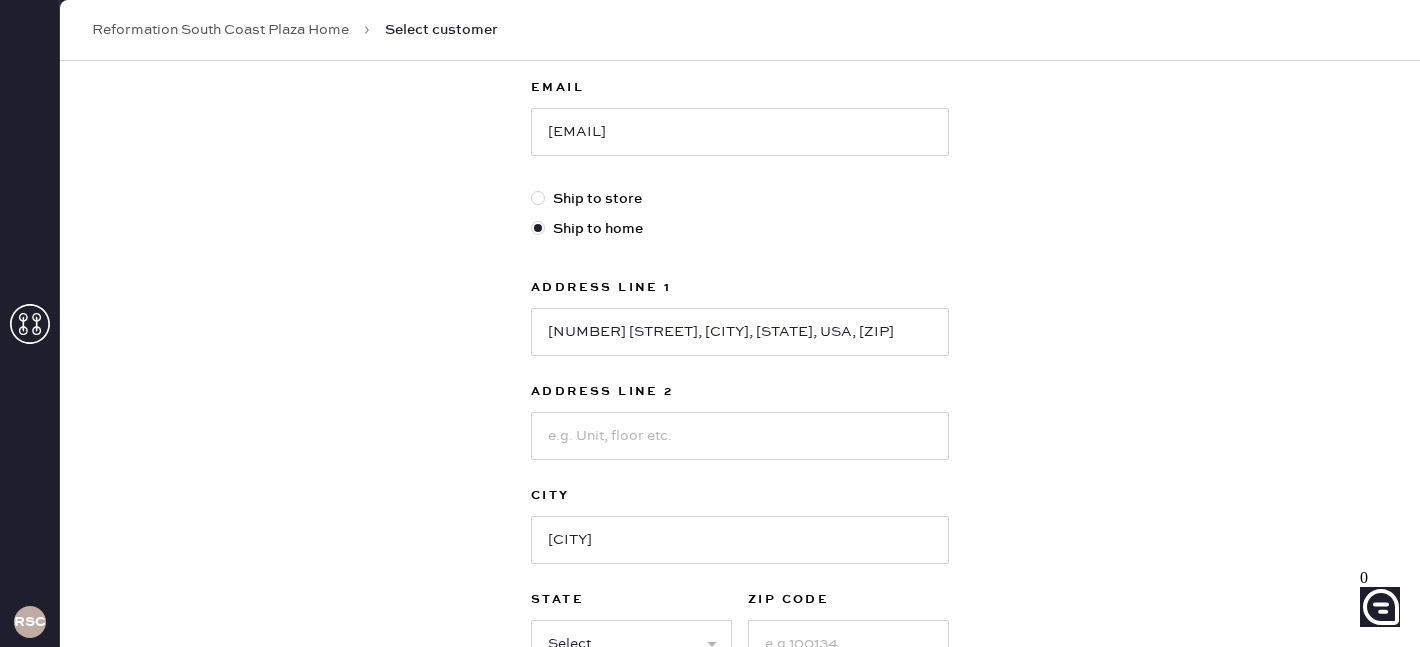 click on "City" at bounding box center (740, 288) 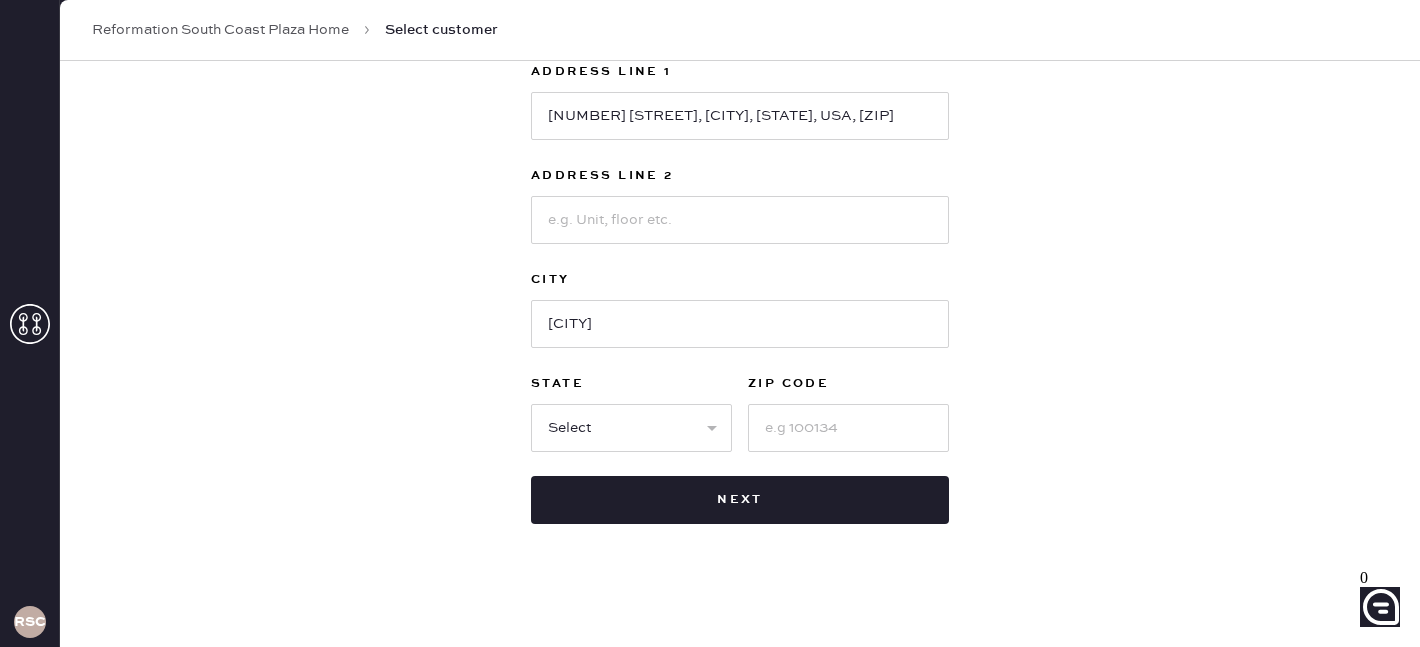 scroll, scrollTop: 654, scrollLeft: 0, axis: vertical 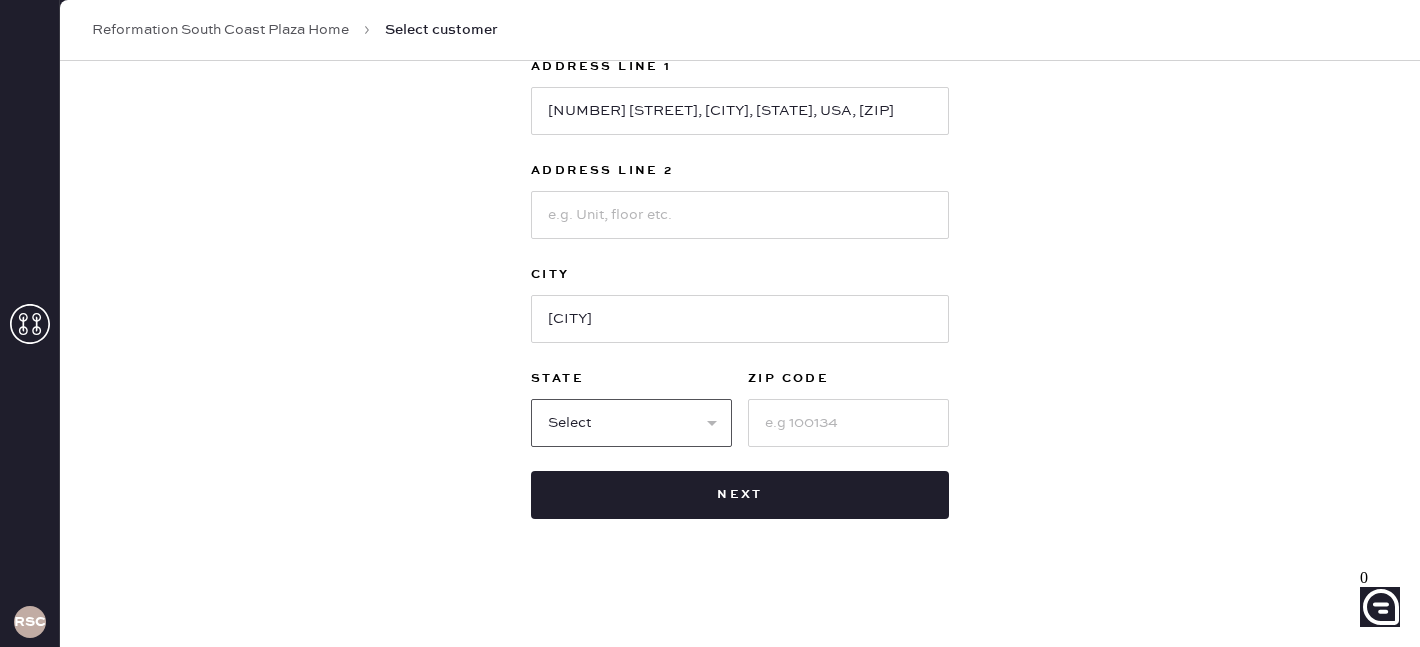 click on "Select AK AL AR AZ CA CO CT DC DE FL GA HI IA ID IL IN KS KY LA MA MD ME MI MN MO MS MT NC ND NE NH NJ NM NV NY OH OK OR PA RI SC SD TN TX UT VA VT WA WI WV WY" at bounding box center [631, 423] 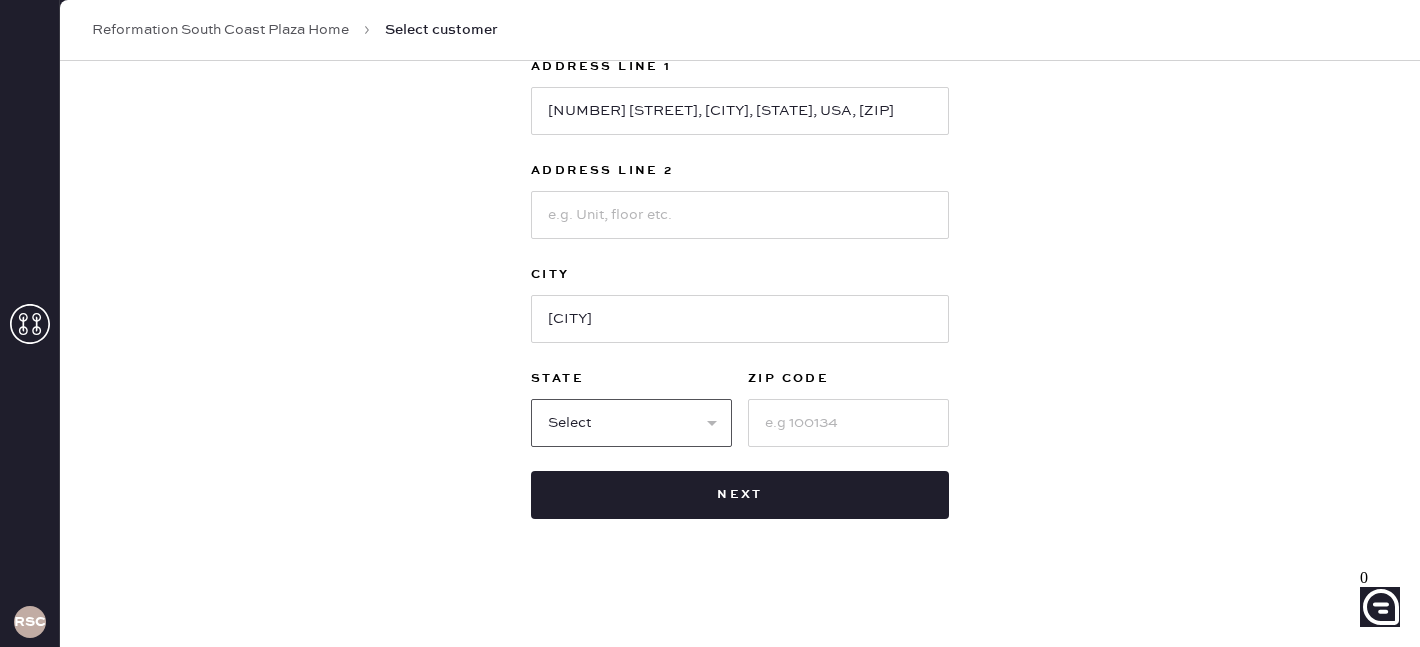 select on "CA" 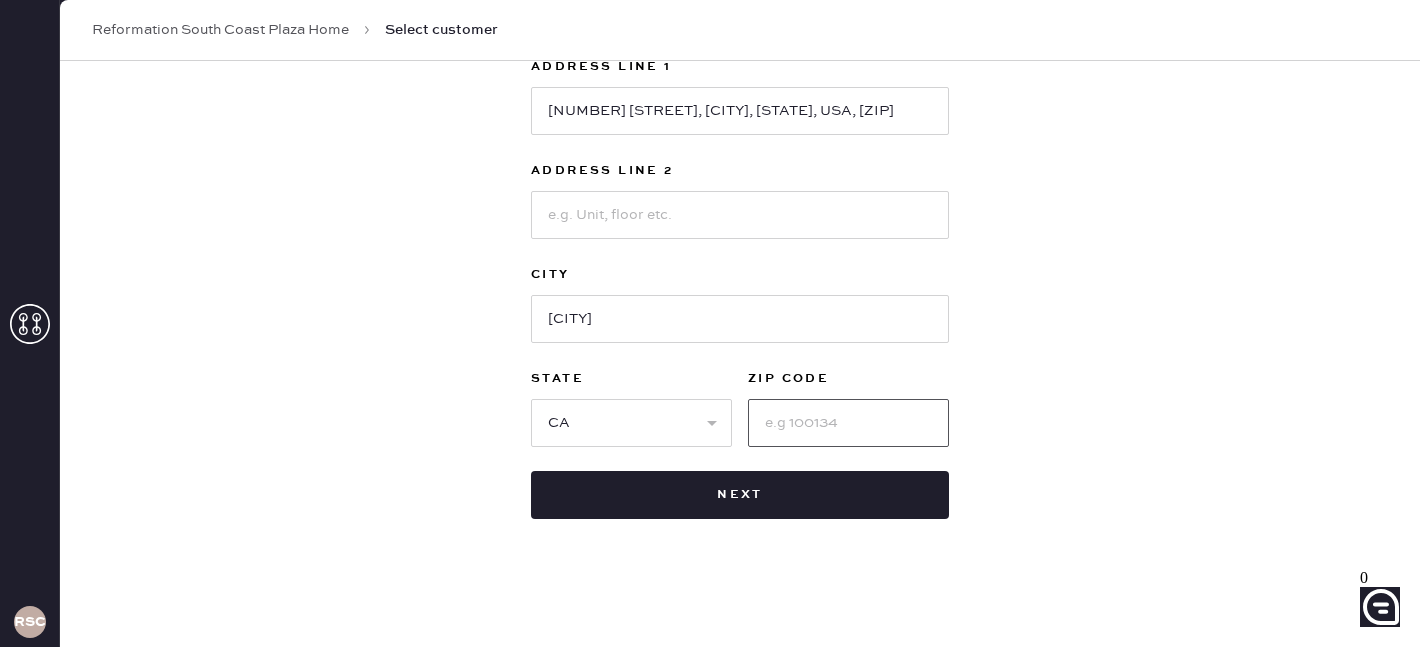 click at bounding box center [848, 423] 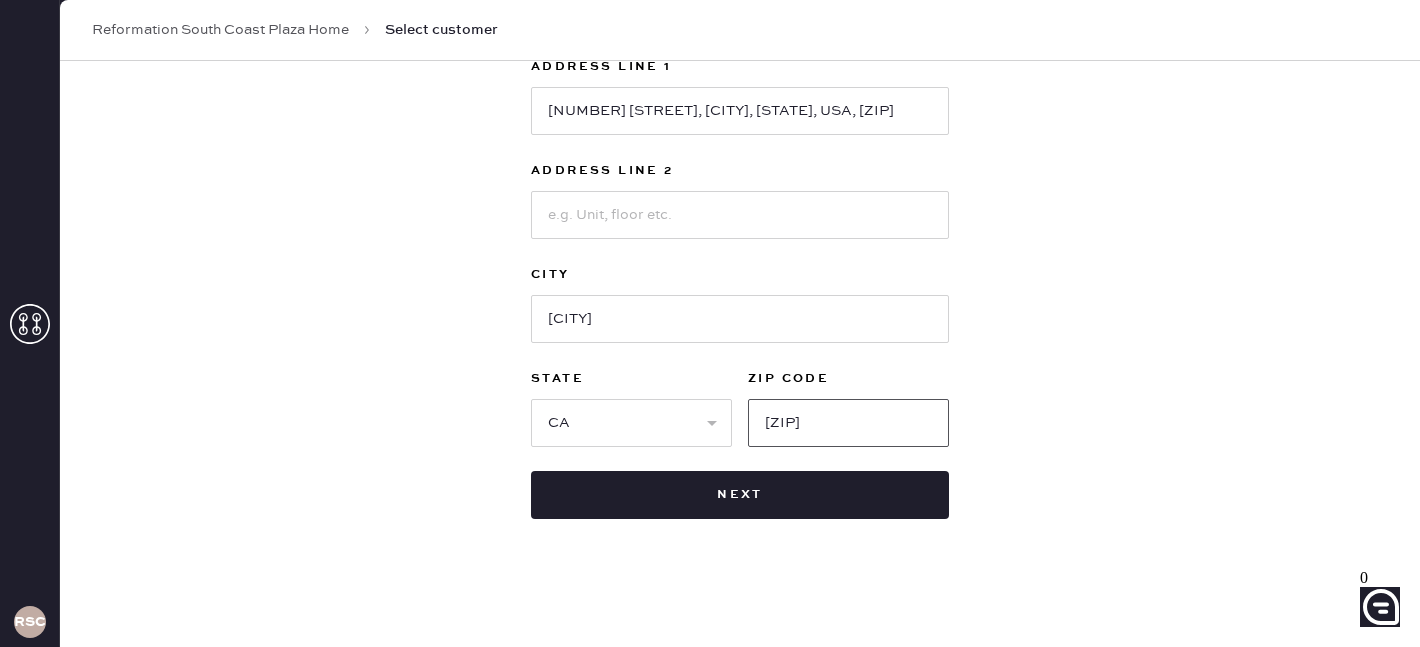 type on "[POSTAL_CODE]" 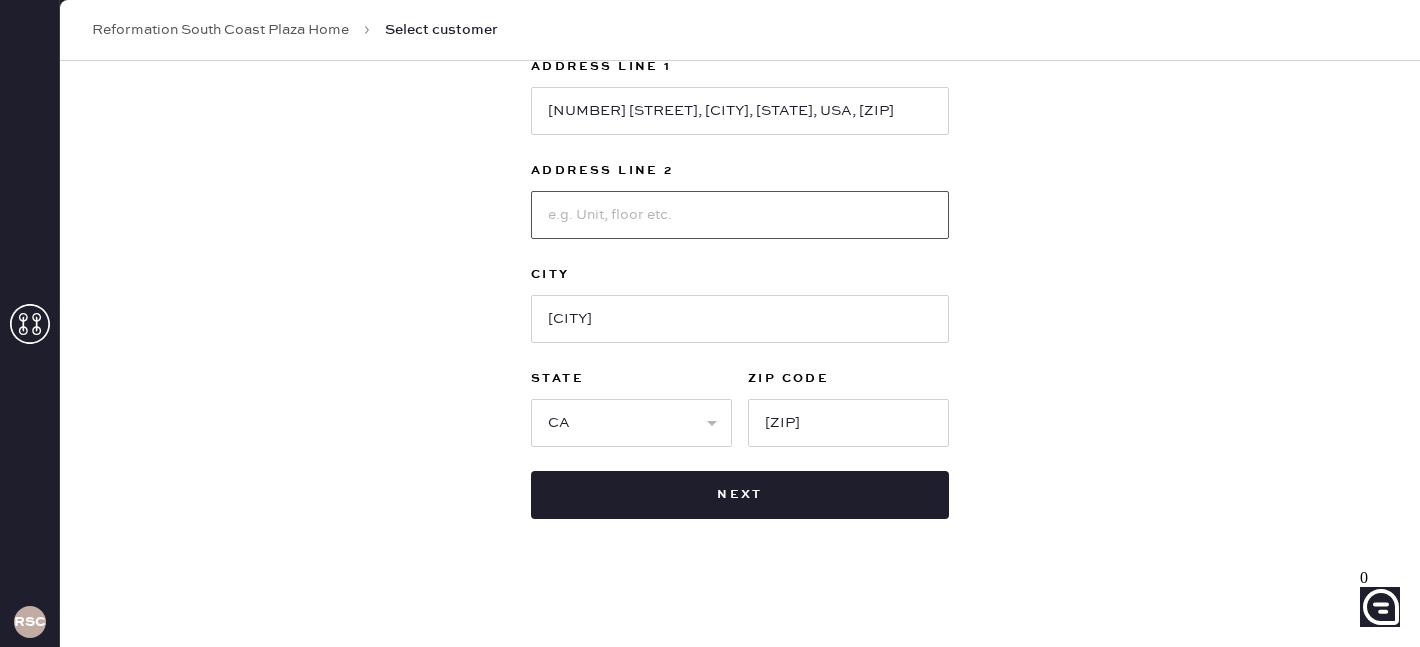 click at bounding box center [740, 215] 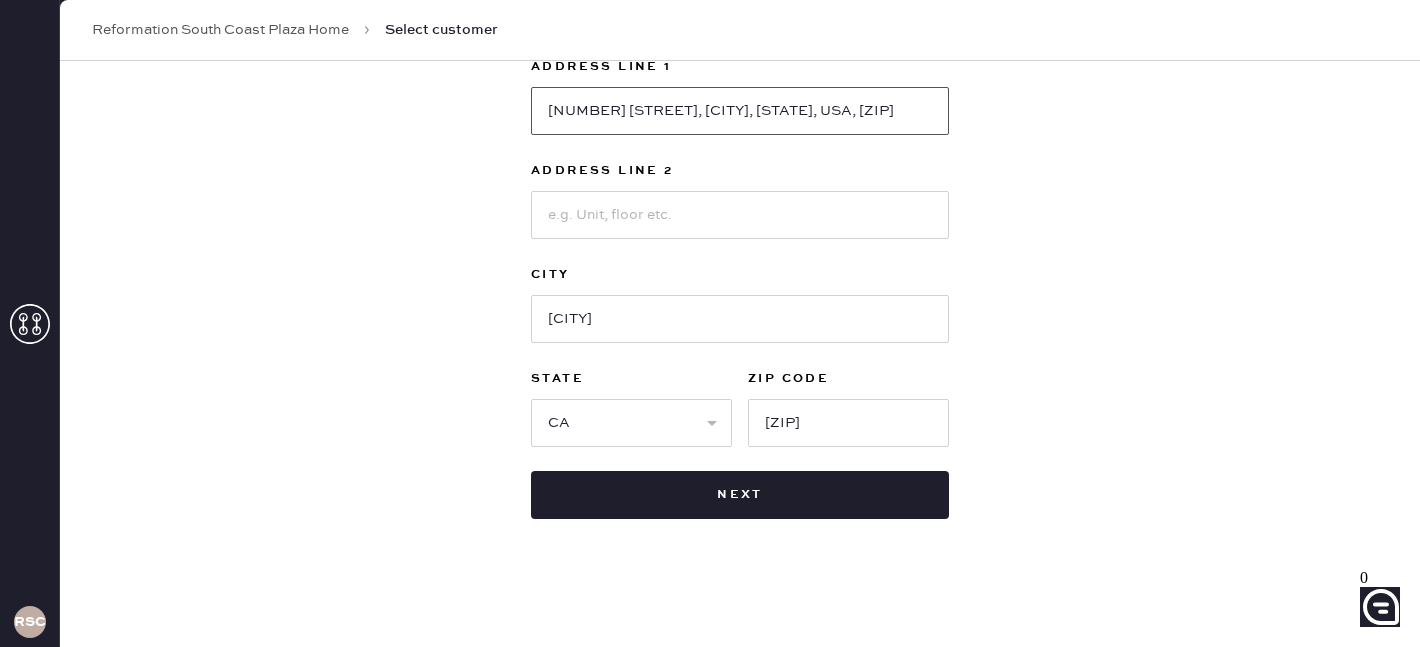 scroll, scrollTop: 0, scrollLeft: 13, axis: horizontal 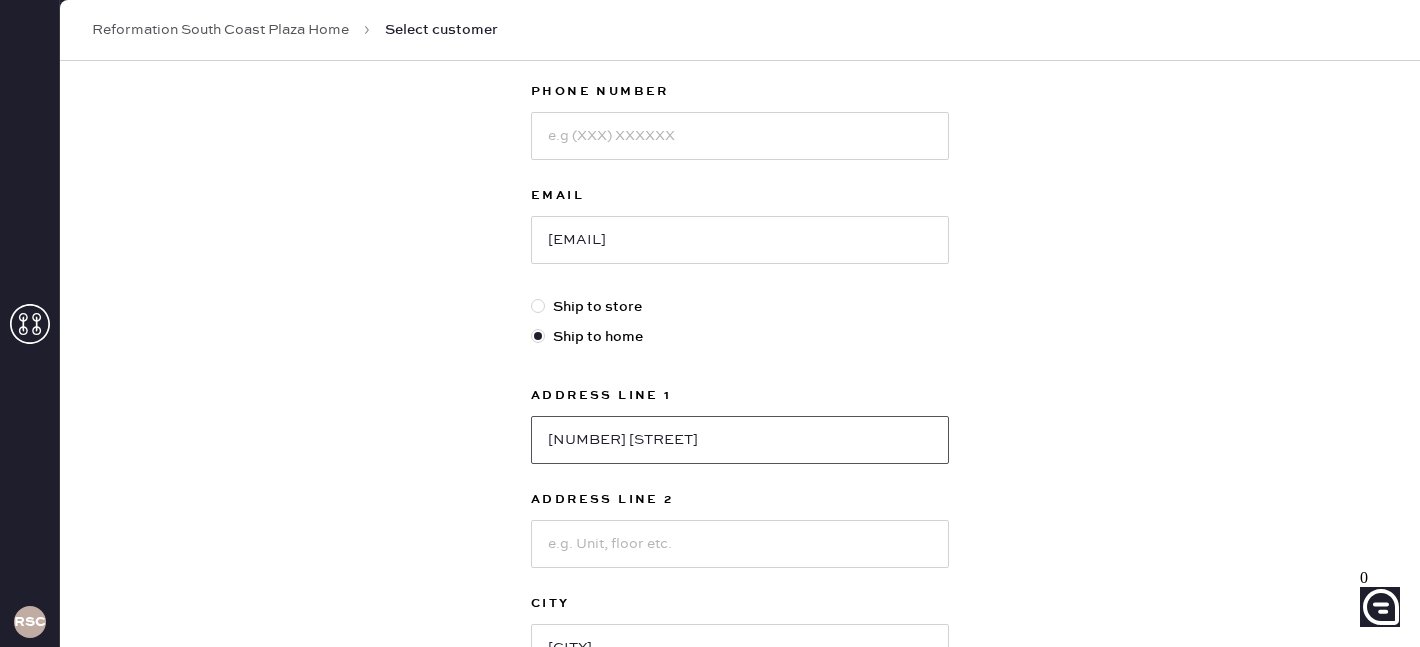 type on "[NUMBER] [STREET_NAME] Dr" 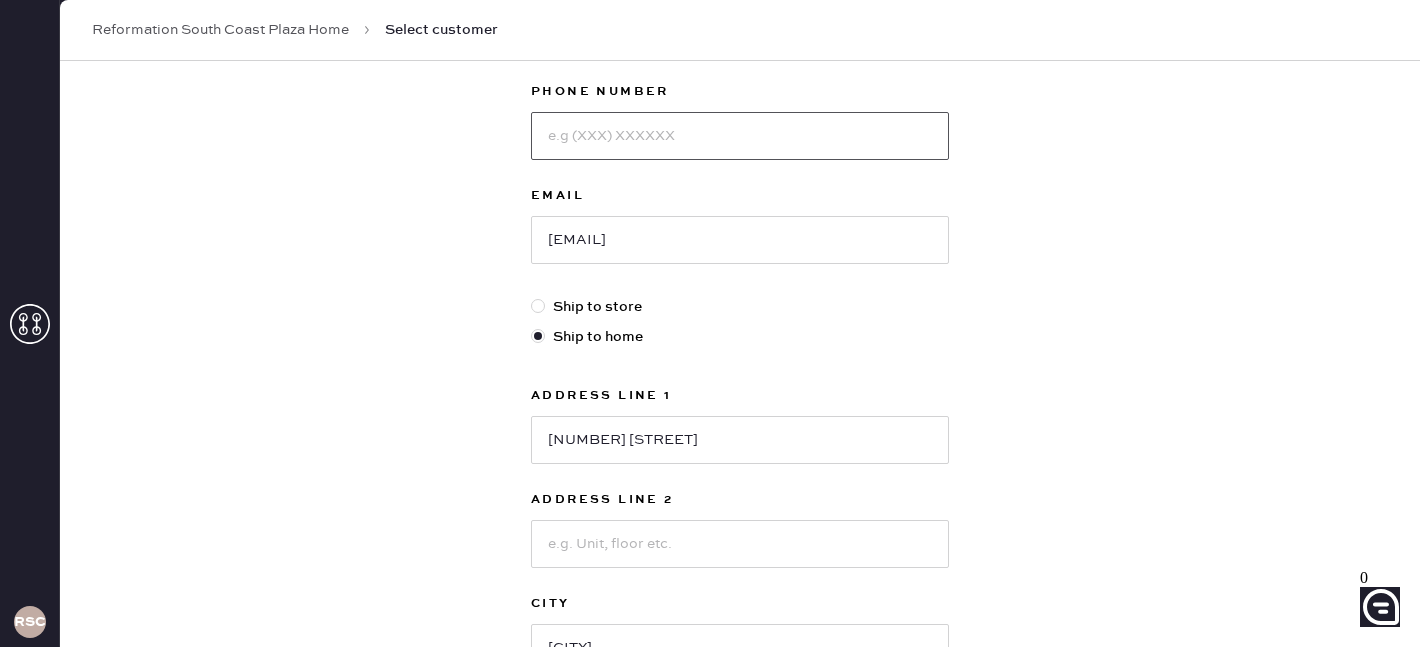 click at bounding box center [740, 136] 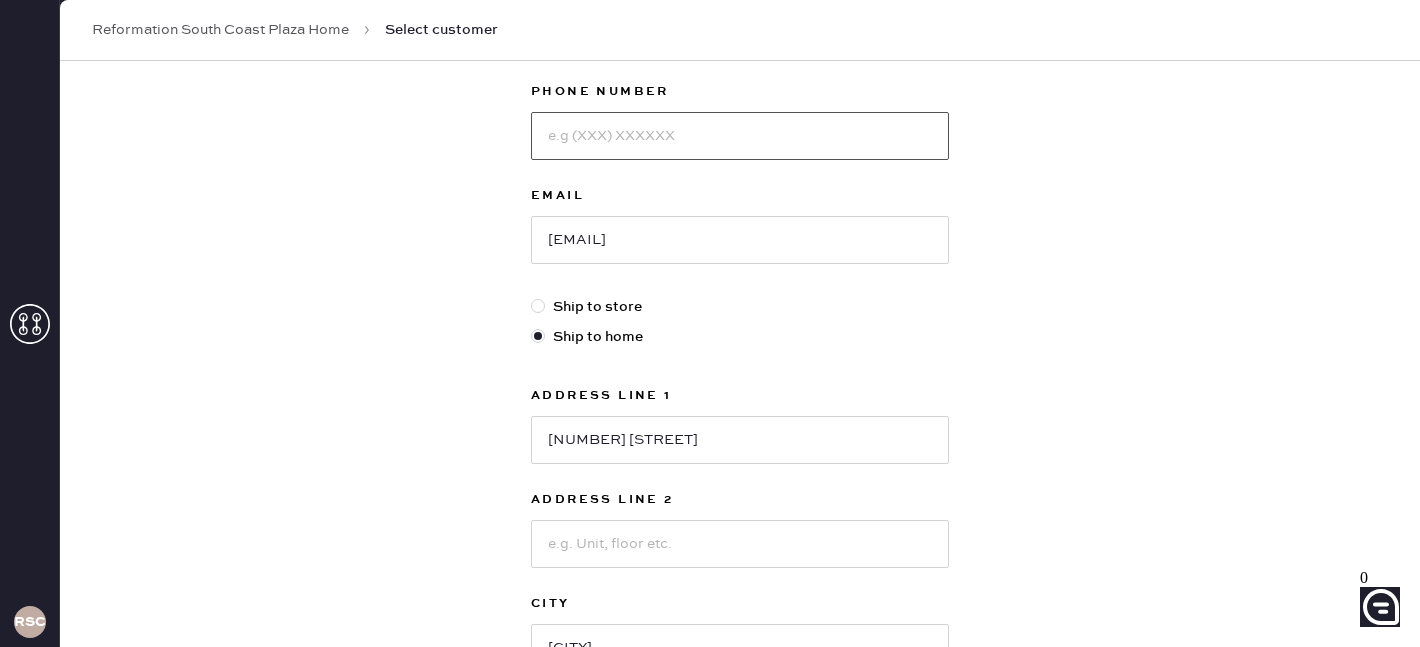 click at bounding box center (740, 136) 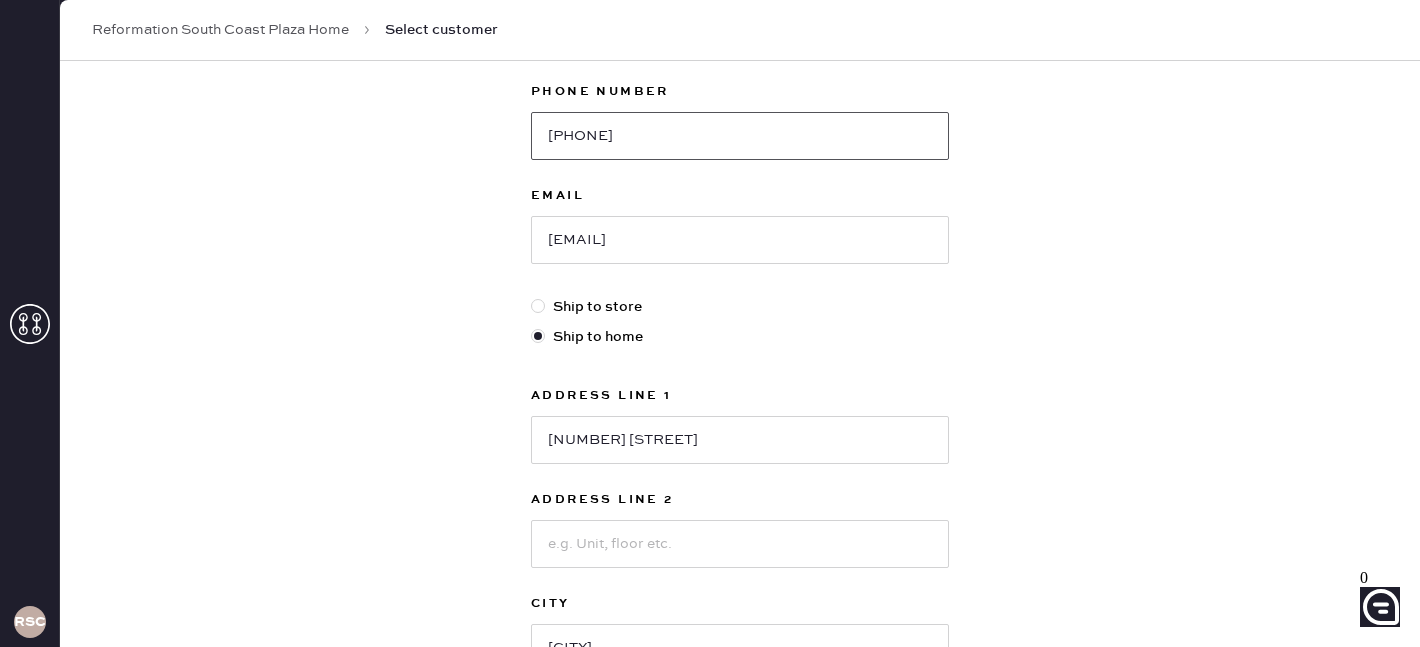 click on "+16197180305" at bounding box center [740, 136] 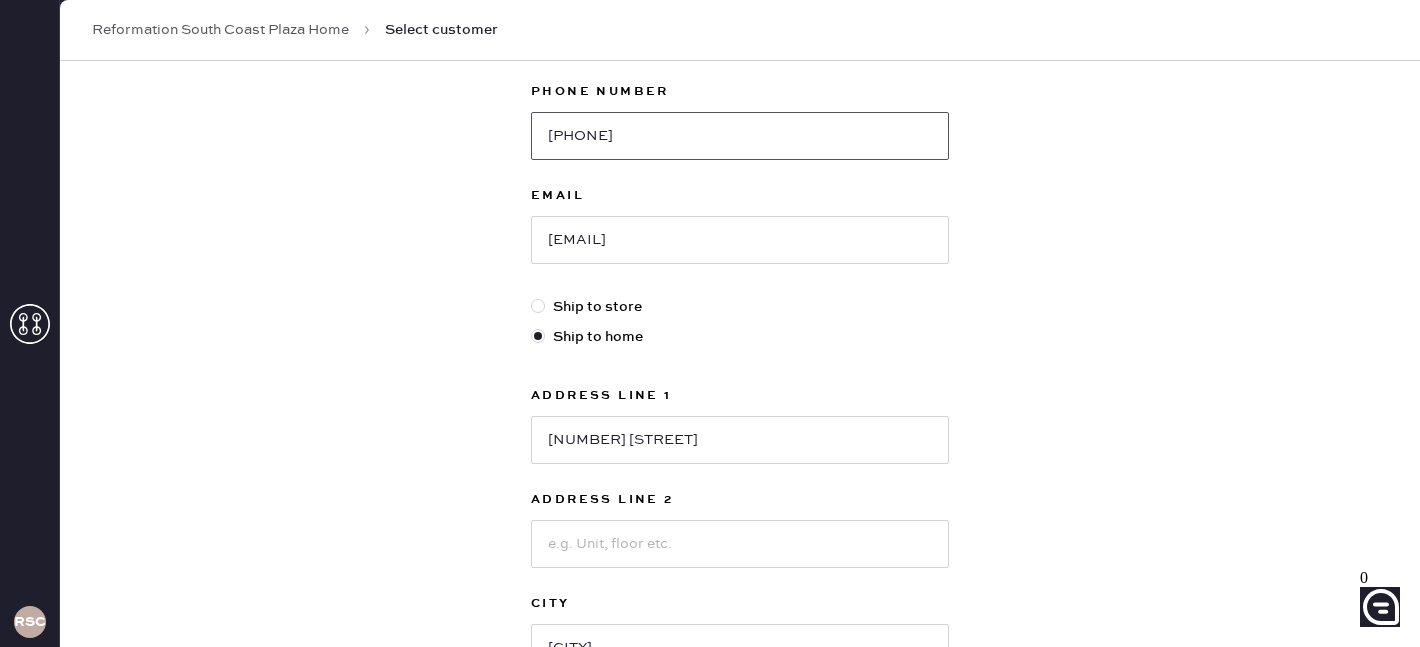 type on "6197180305" 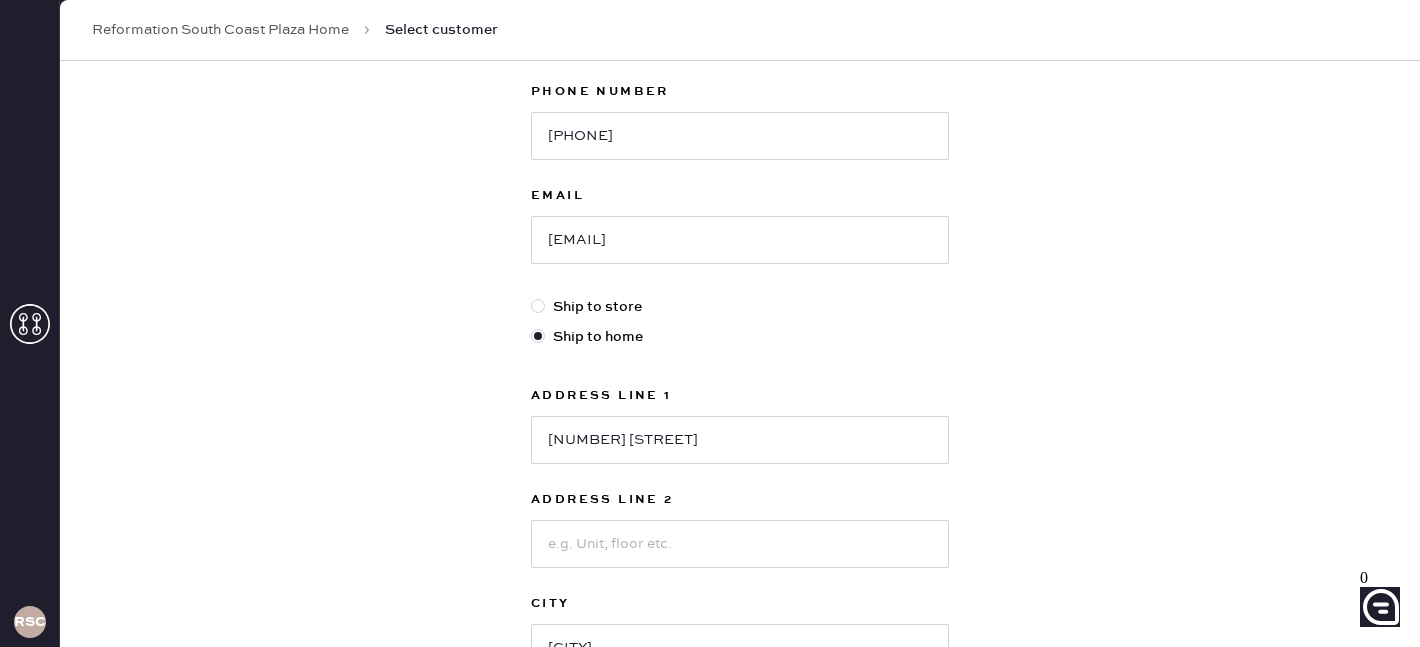 click on "New customer First Name Last Name Phone Number 6197180305 Email thaonguyen18029@yahoo.com Ship to store Ship to home Address Line 1 9292 Cloudhaven Dr Address Line 2 City Huntington Beach State Select AK AL AR AZ CA CO CT DC DE FL GA HI IA ID IL IN KS KY LA MA MD ME MI MN MO MS MT NC ND NE NH NJ NM NV NY OH OK OR PA RI SC SD TN TX UT VA VT WA WI WV WY ZIP Code 92646 Next" at bounding box center [740, 356] 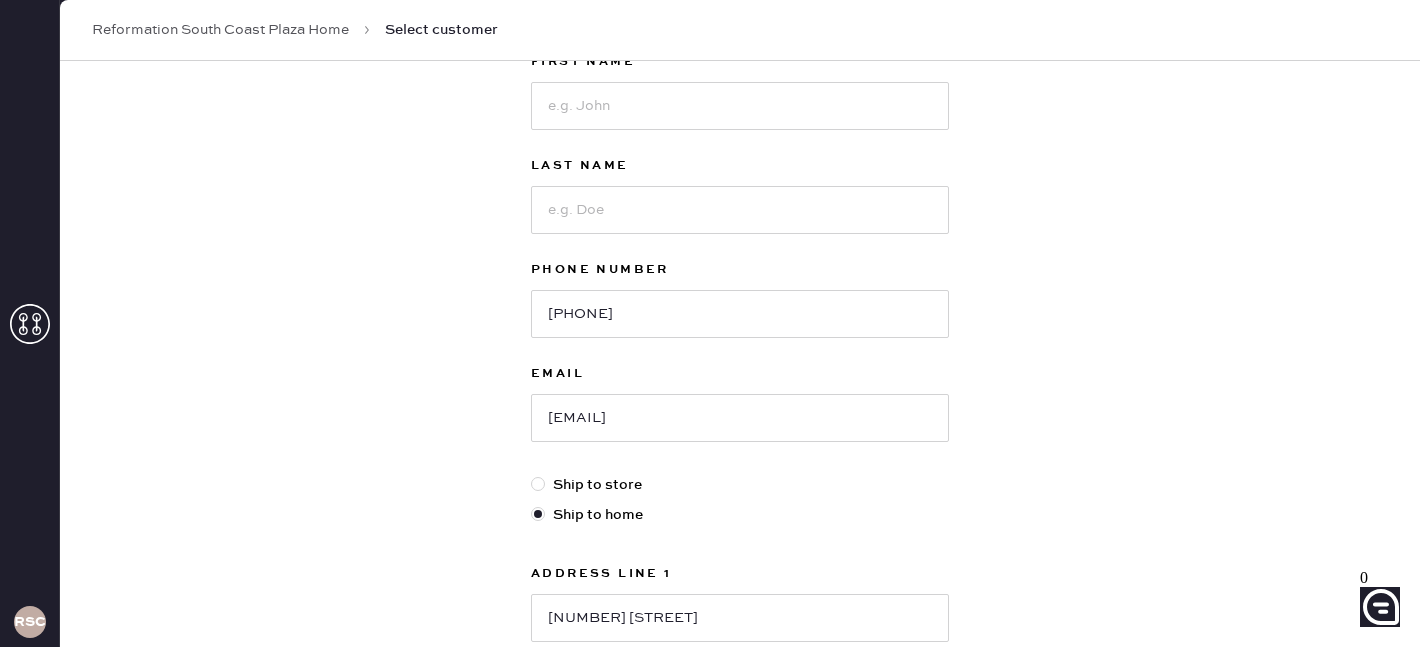 scroll, scrollTop: 146, scrollLeft: 0, axis: vertical 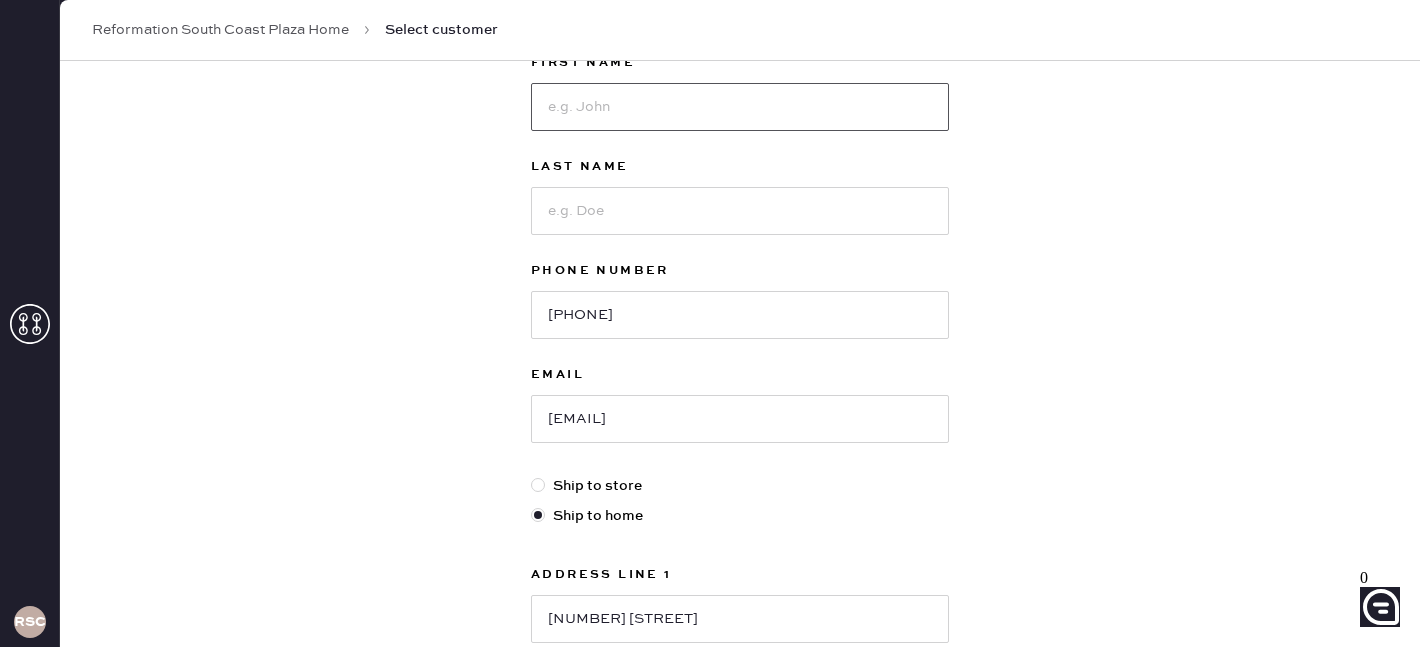 click at bounding box center (740, 107) 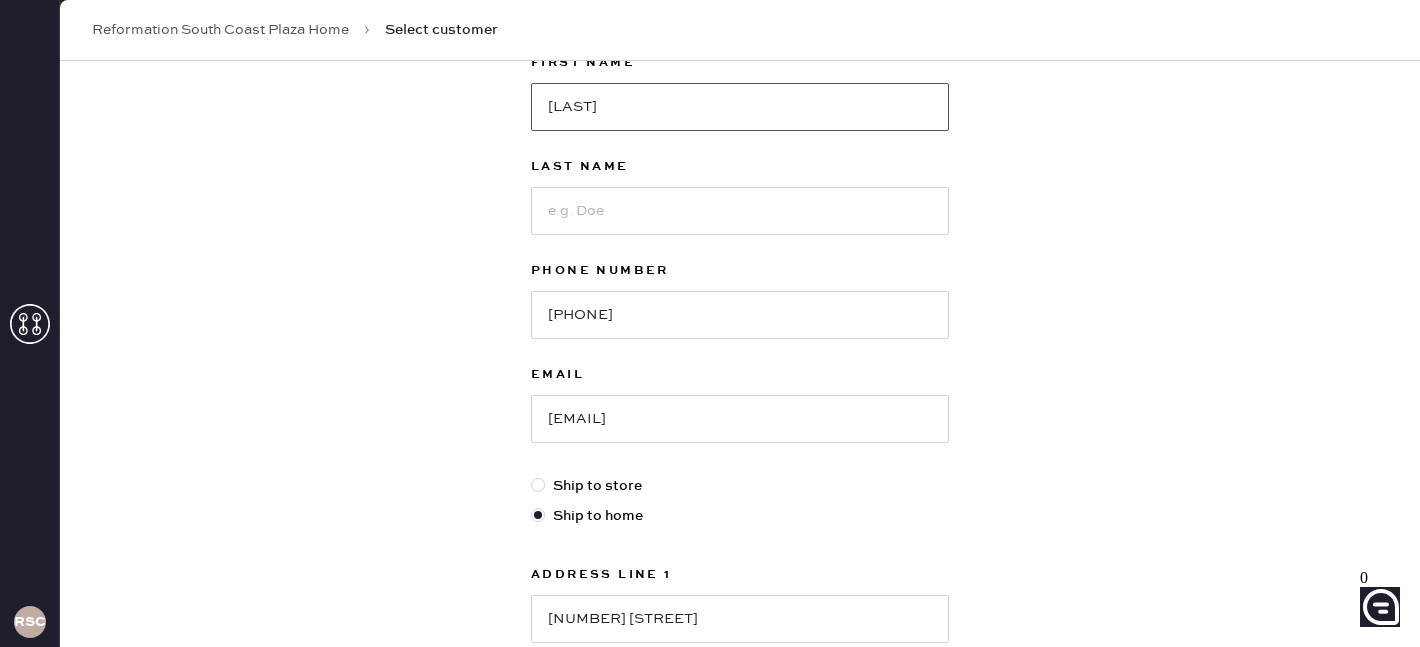 type on "[LAST]" 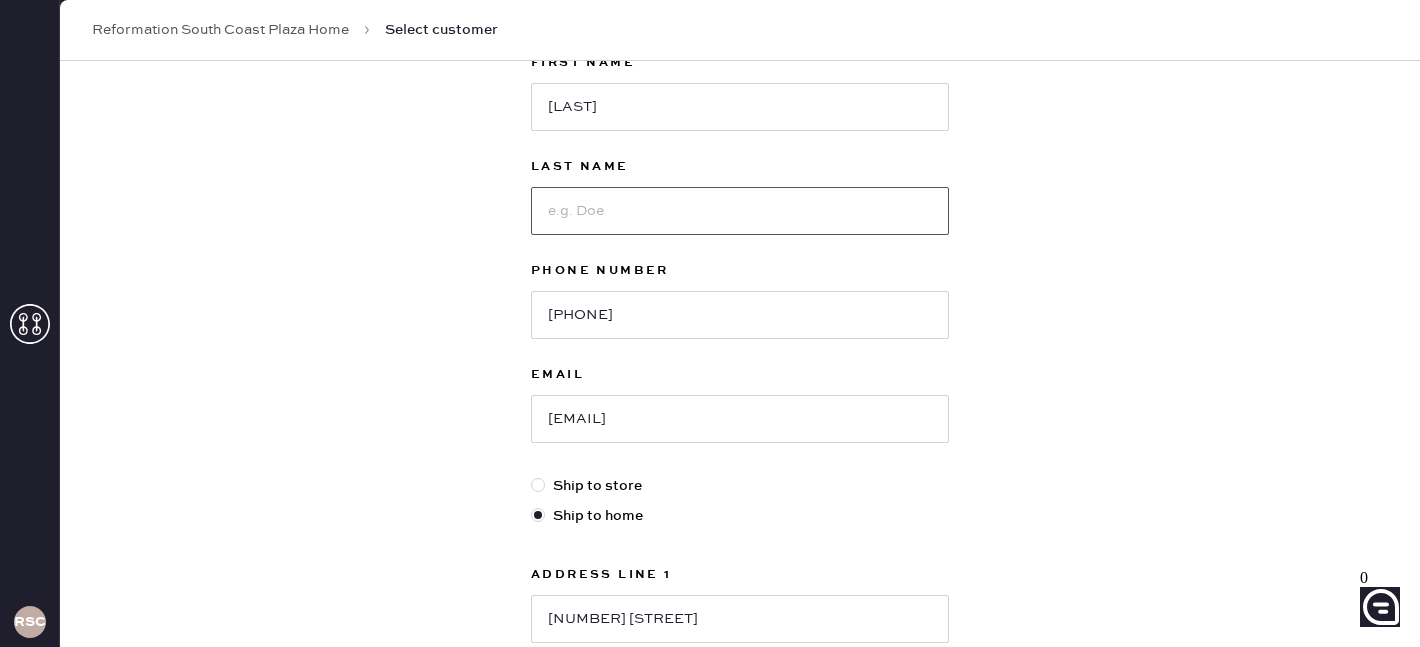click at bounding box center [740, 211] 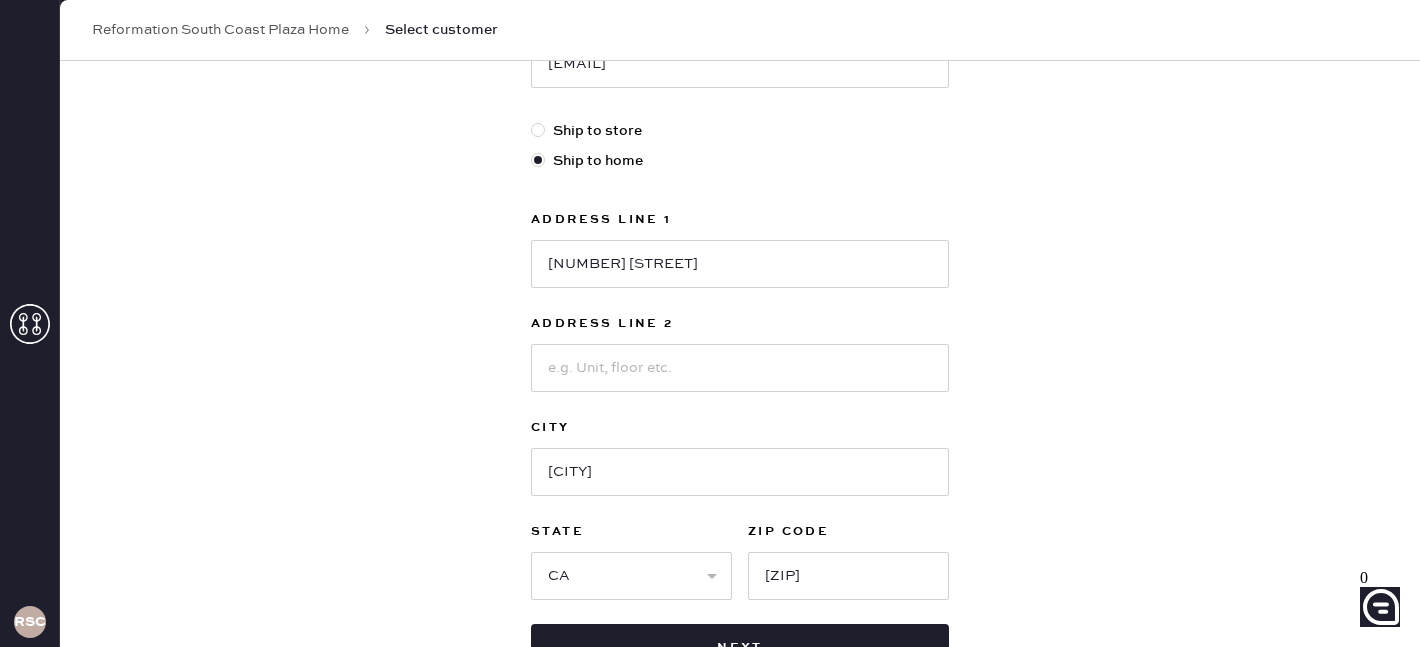 scroll, scrollTop: 654, scrollLeft: 0, axis: vertical 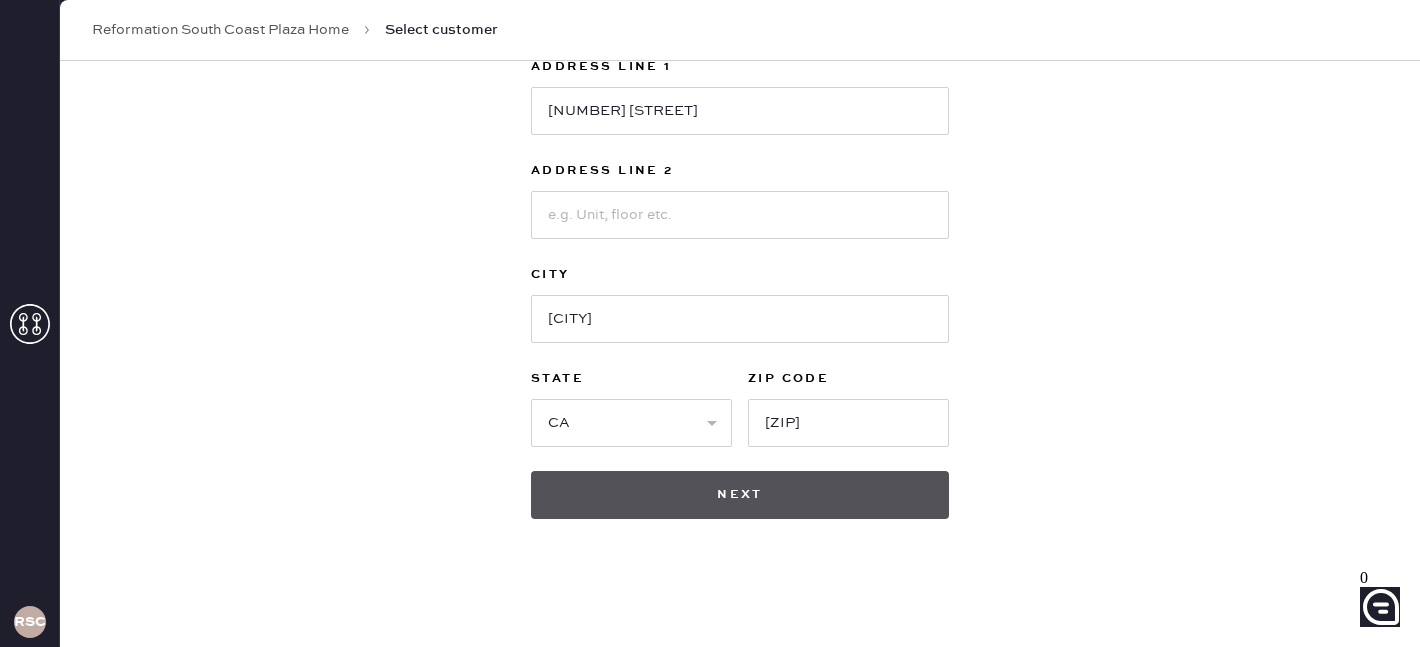 type on "[LAST]" 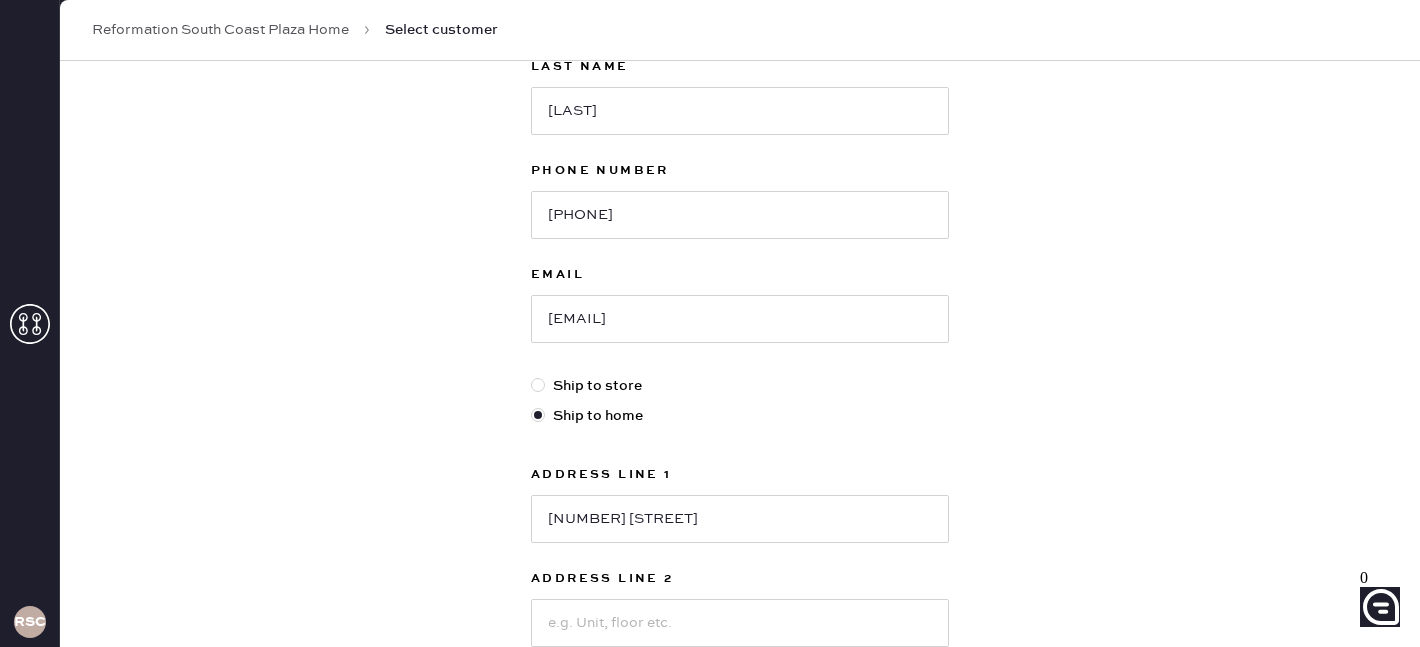 scroll, scrollTop: 654, scrollLeft: 0, axis: vertical 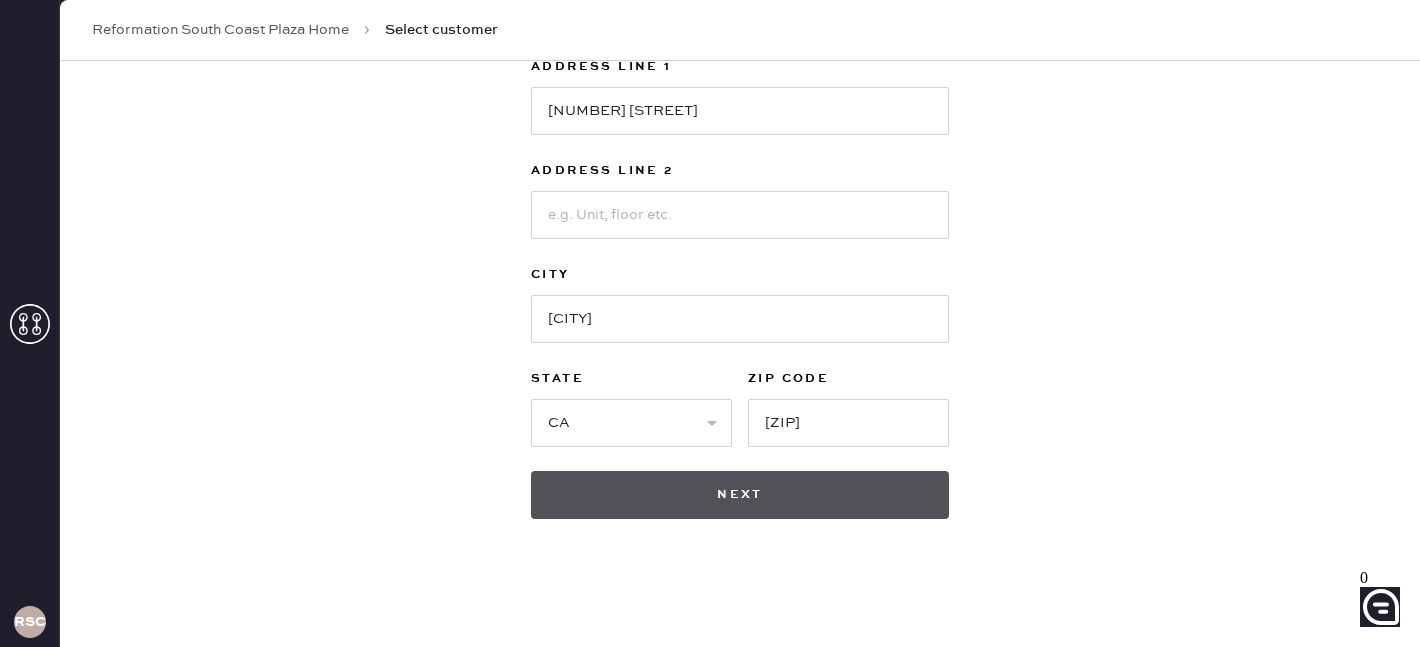 click on "Next" at bounding box center [740, 495] 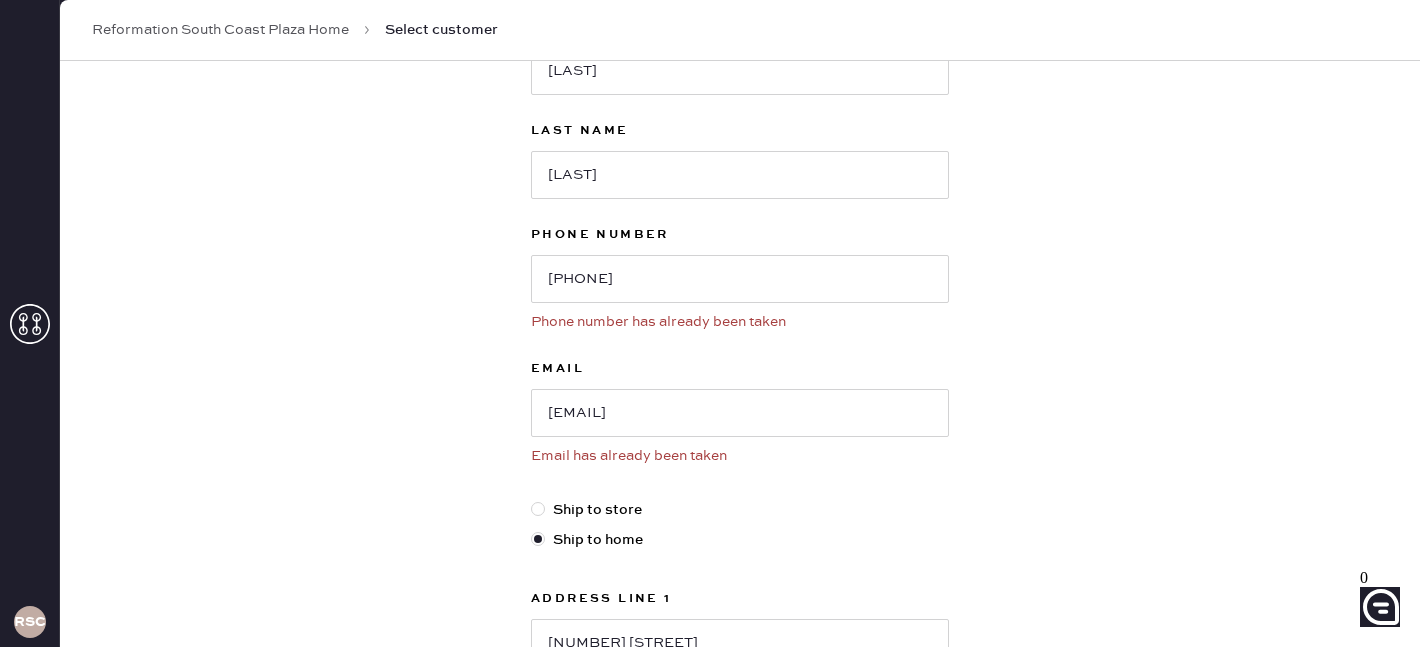 scroll, scrollTop: 184, scrollLeft: 0, axis: vertical 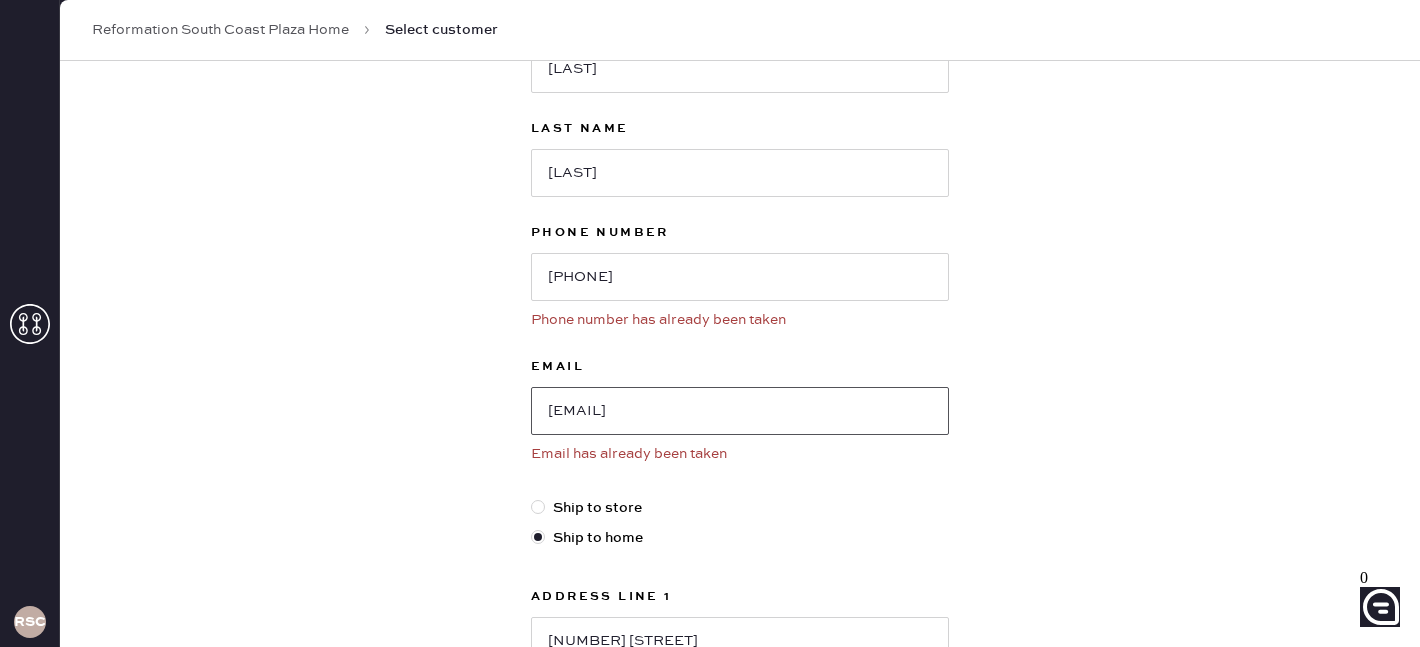 click on "[EMAIL]" at bounding box center (740, 411) 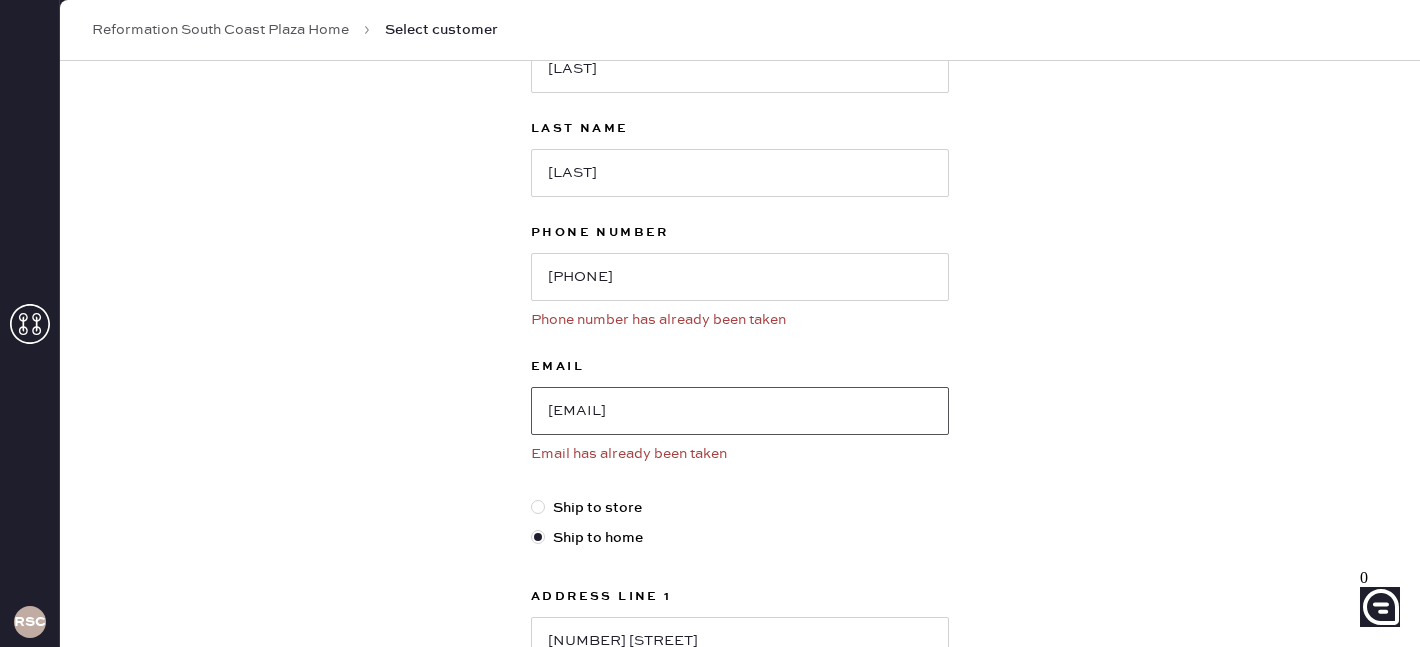 scroll, scrollTop: 0, scrollLeft: 0, axis: both 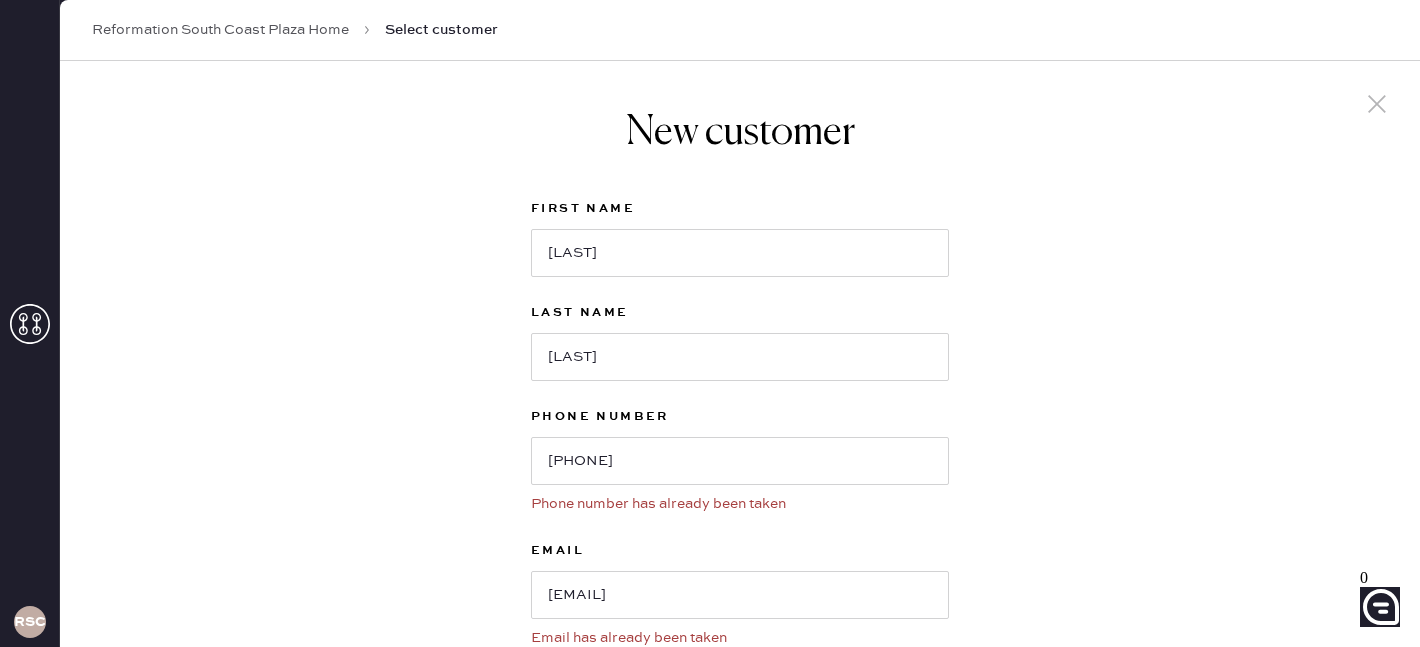 click at bounding box center [1377, 104] 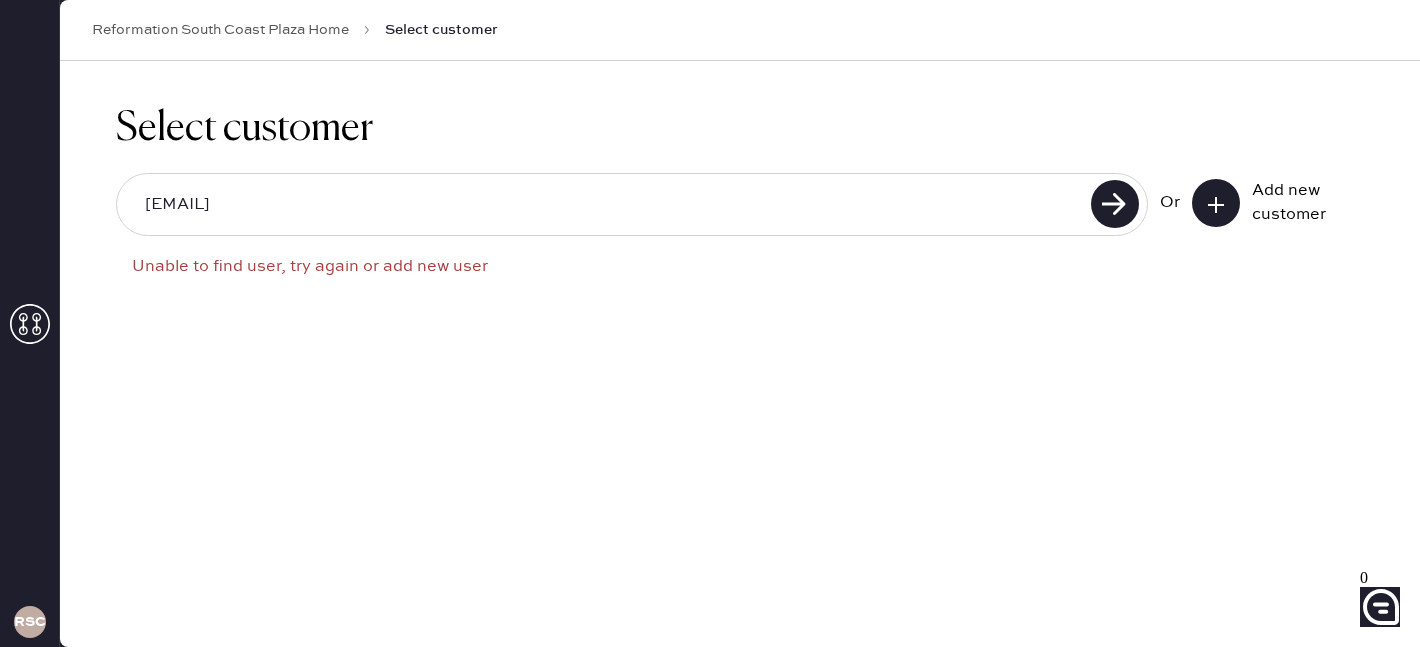 click on "Select customer" at bounding box center (740, 129) 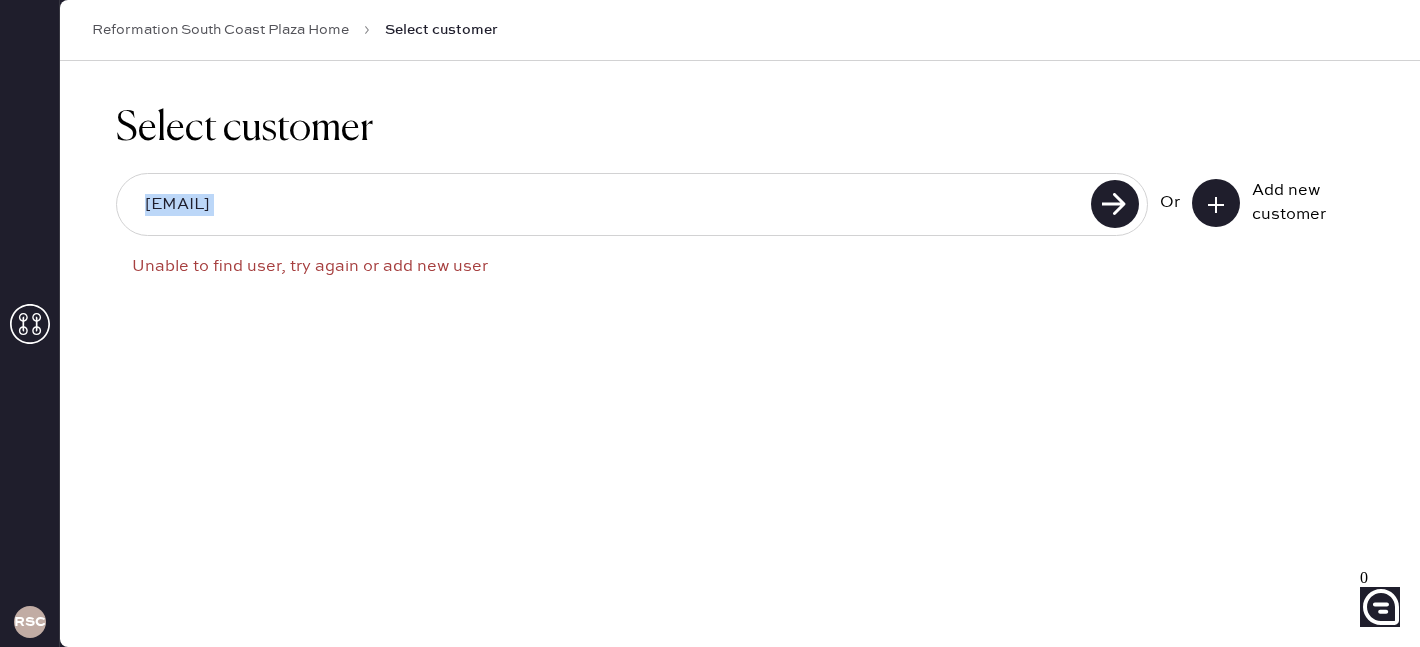click on "[EMAIL]" at bounding box center (632, 204) 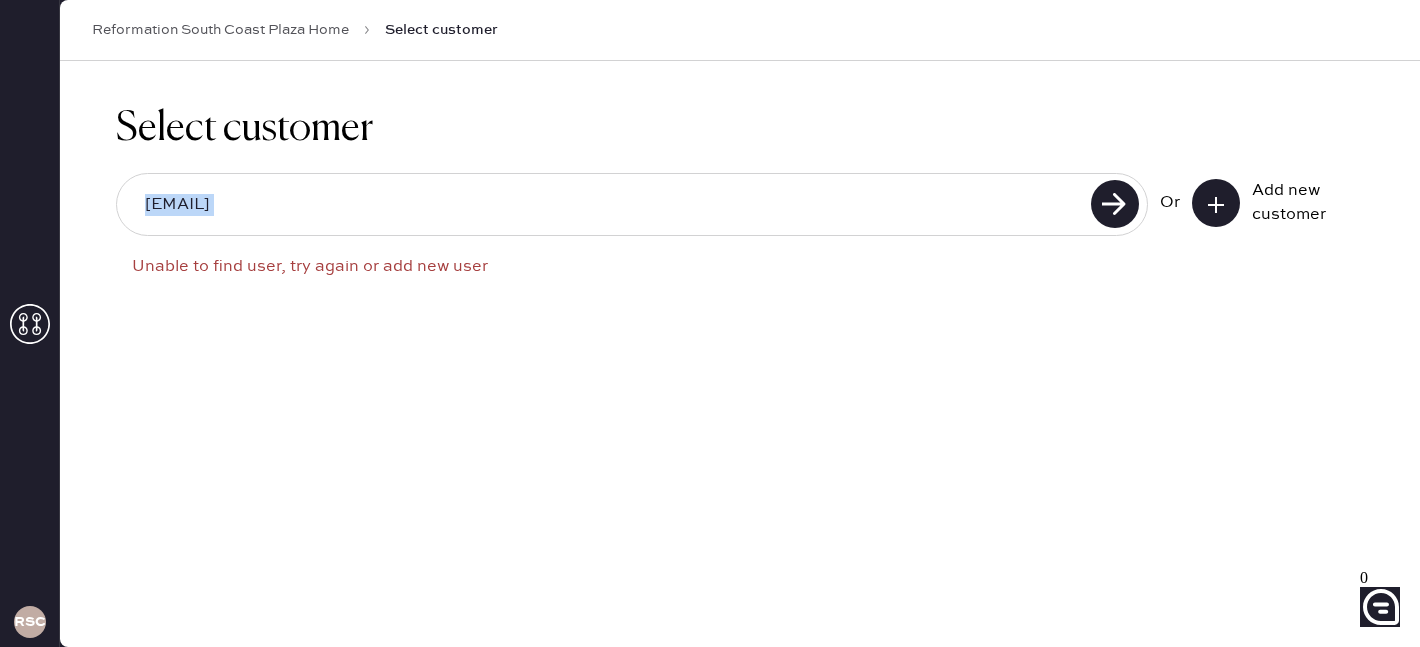 click on "[EMAIL]" at bounding box center [632, 204] 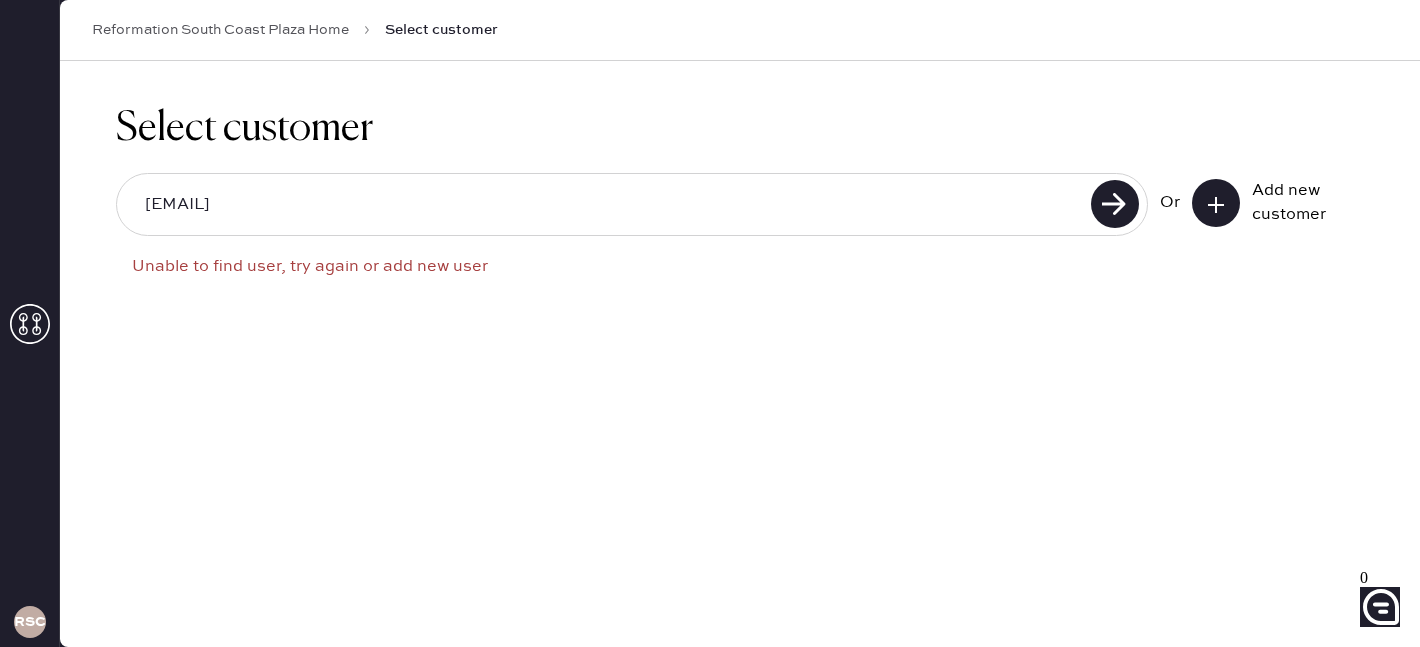 click on "[EMAIL]" at bounding box center (632, 204) 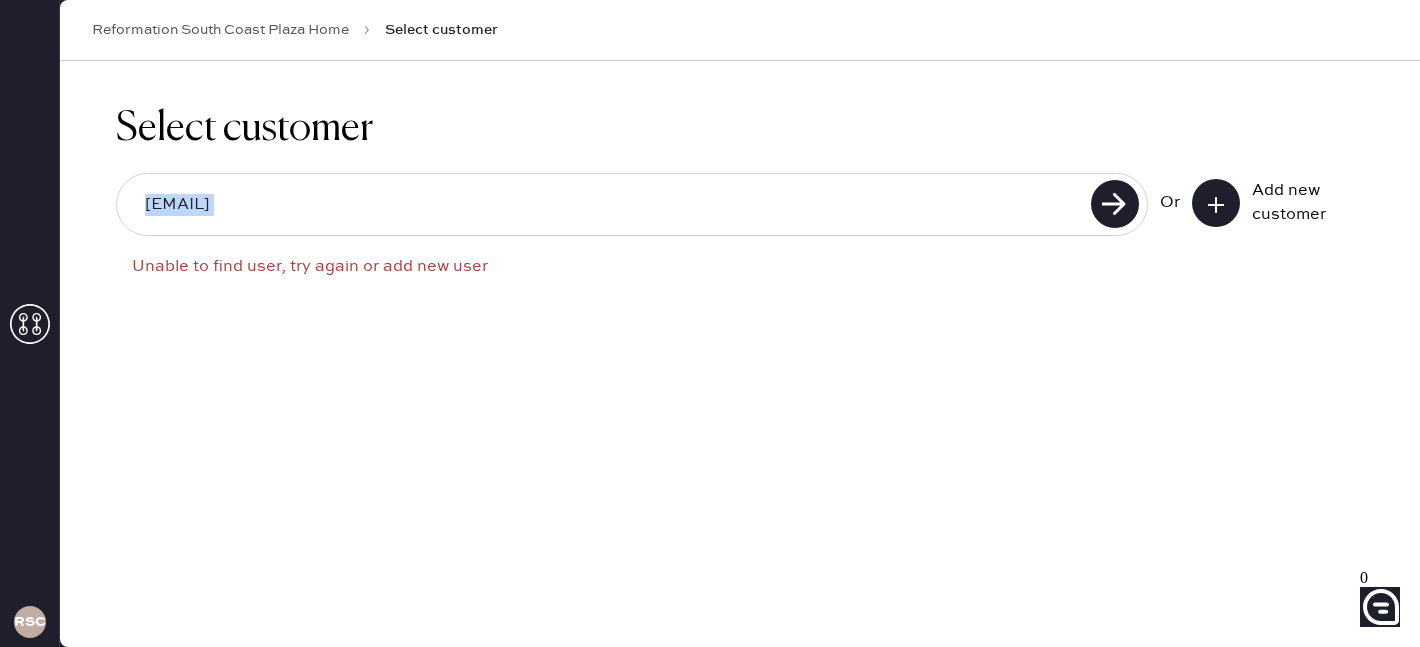 click on "[EMAIL]" at bounding box center [632, 204] 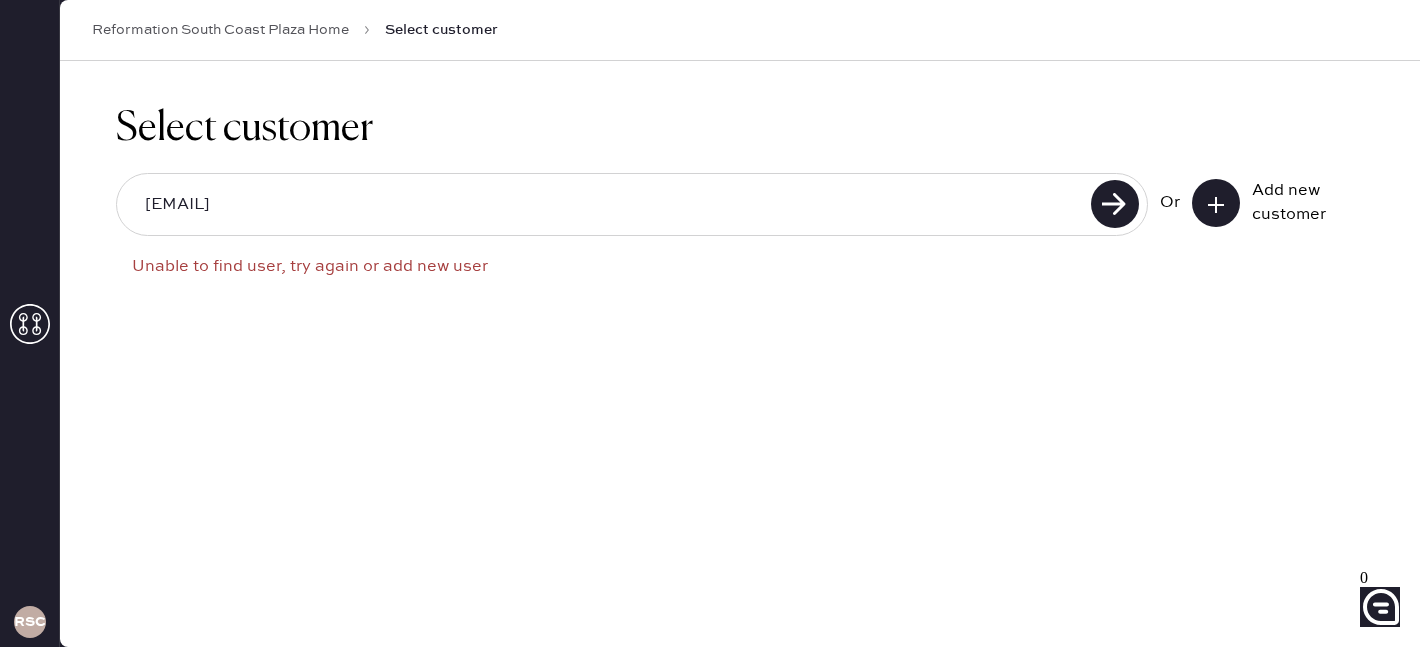 click on "[EMAIL]" at bounding box center (607, 205) 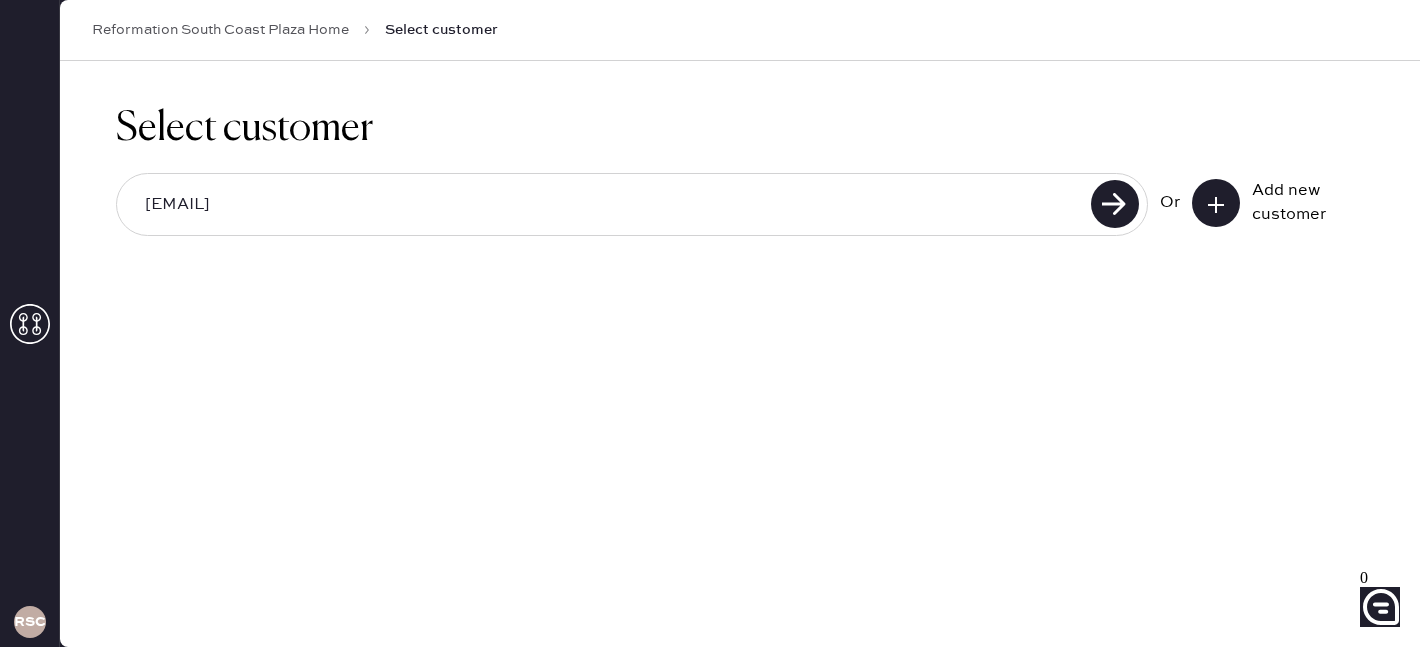 click on "thaonguyen18029@.com" at bounding box center (607, 205) 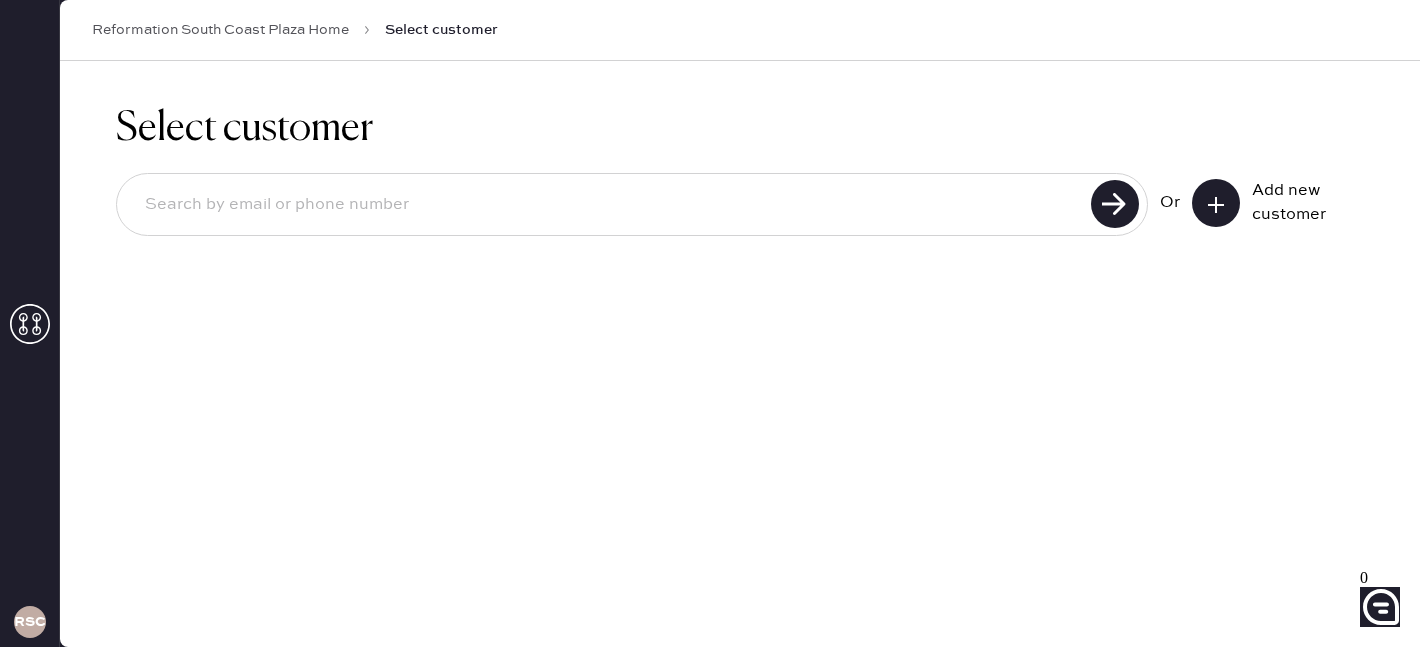 paste on "[EMAIL]" 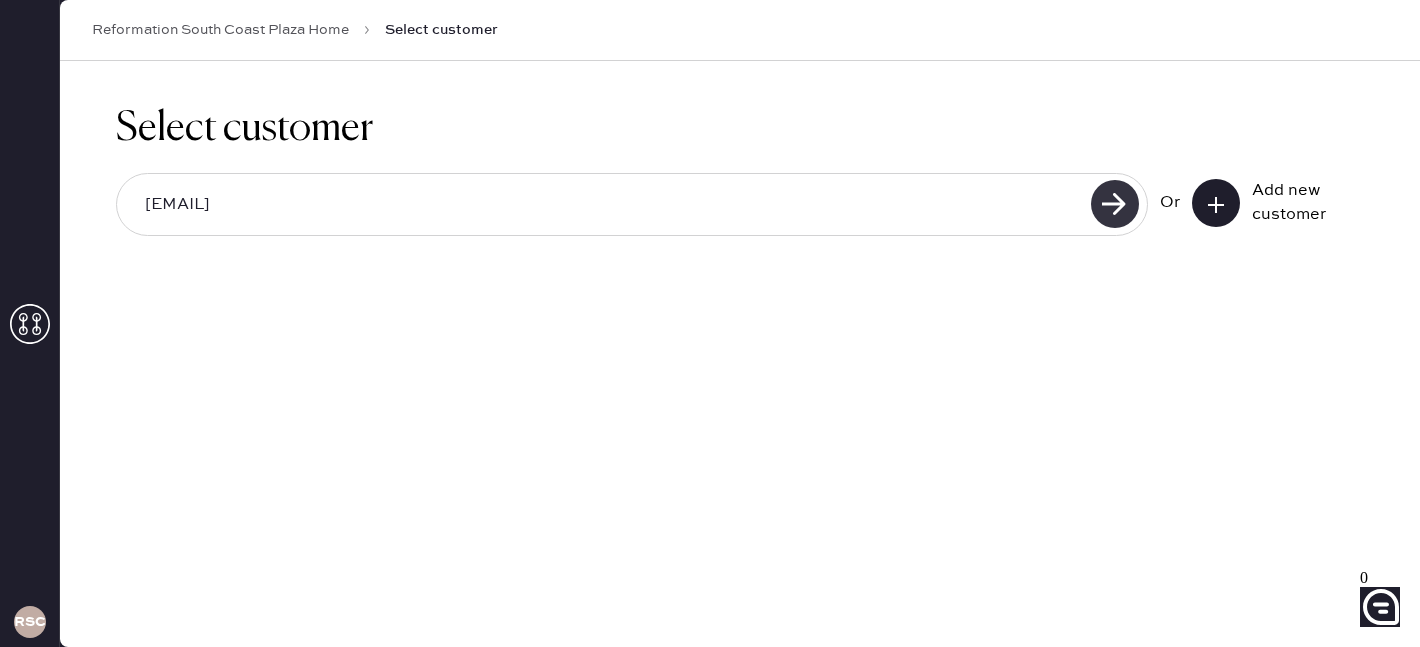 click at bounding box center [1115, 204] 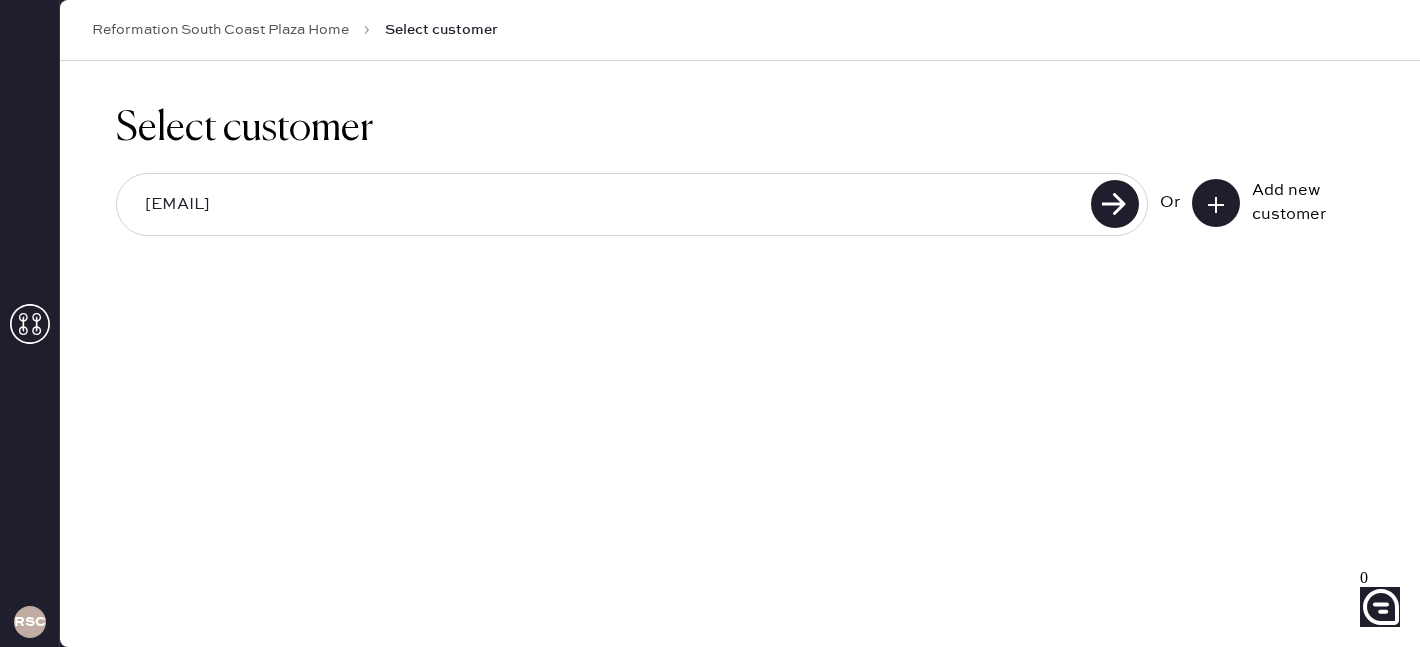 click on "Select customer thaonguyen18029@yahoo.com Or Add new customer" at bounding box center (740, 354) 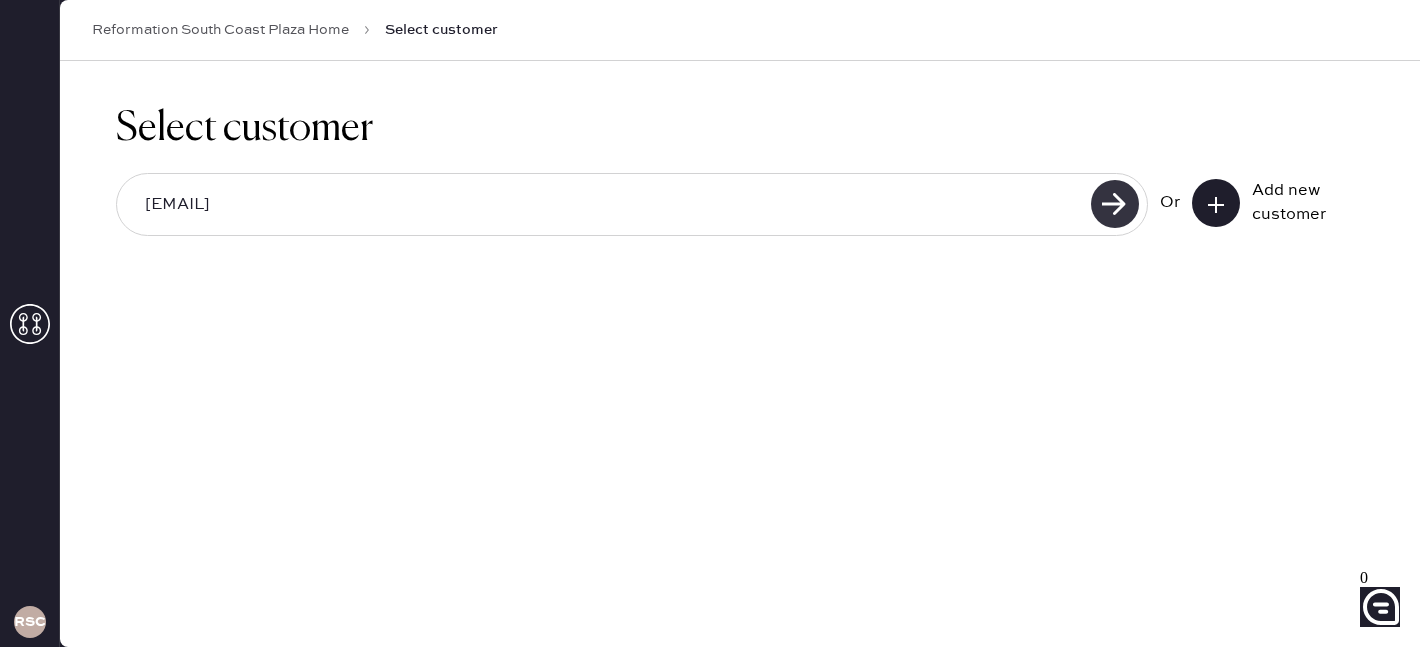 click at bounding box center (1115, 204) 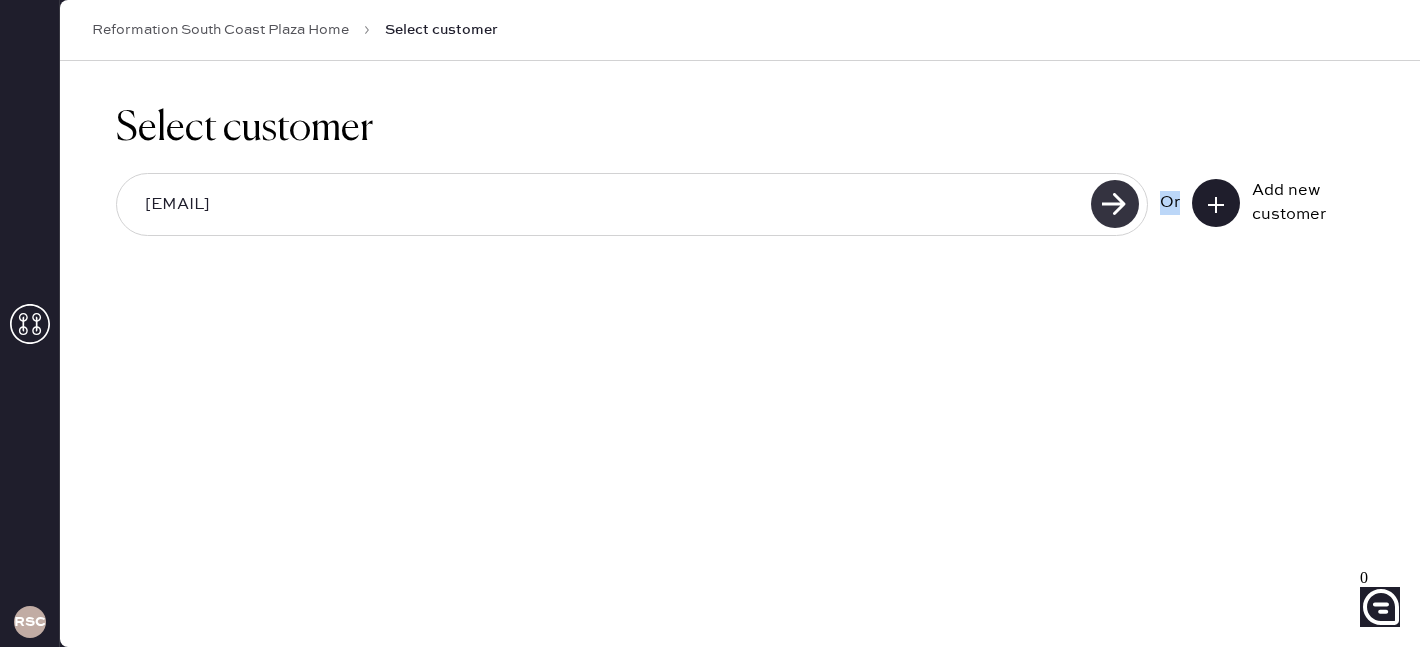 click at bounding box center [1115, 204] 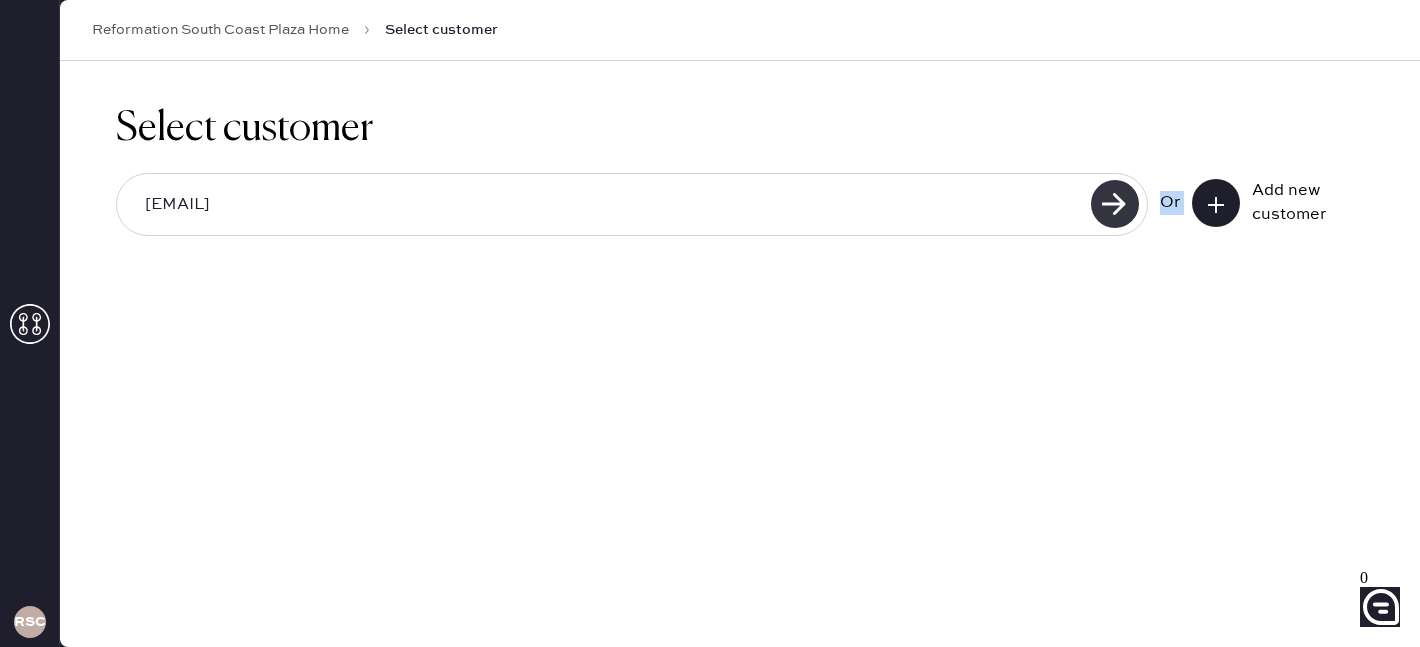 click at bounding box center (1115, 204) 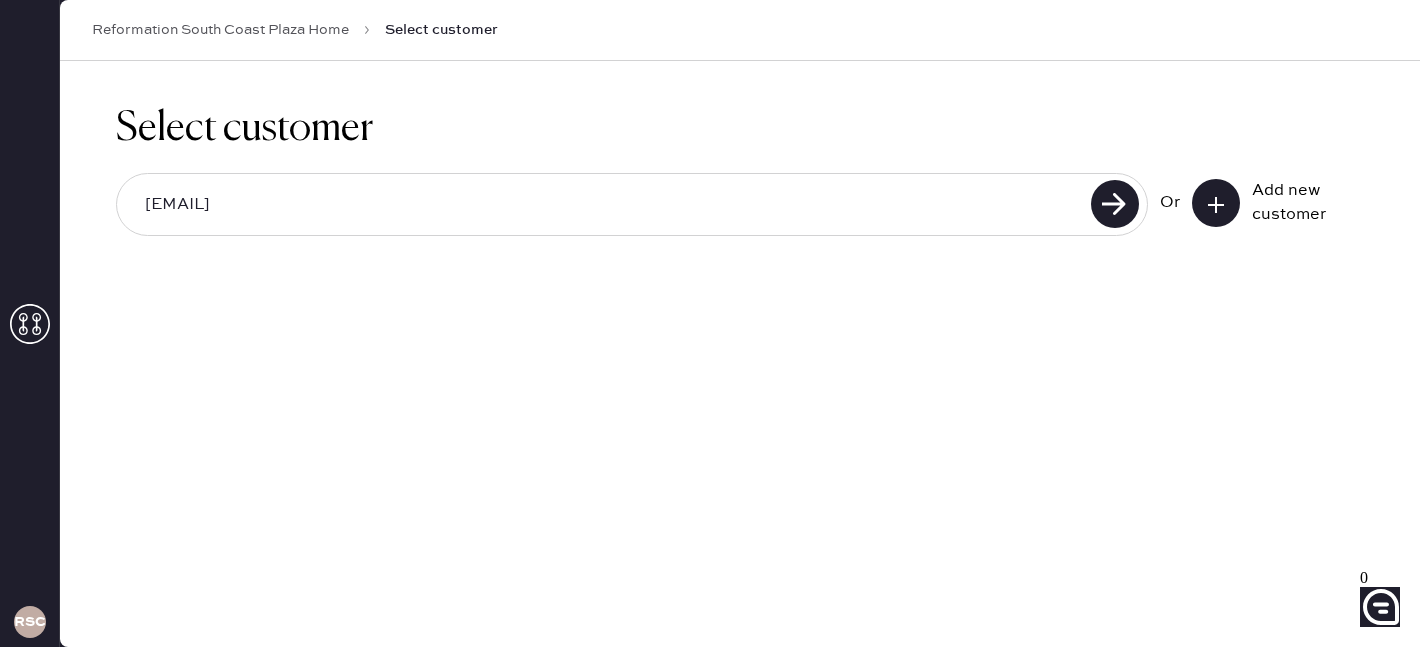 click on "[EMAIL]" at bounding box center (607, 205) 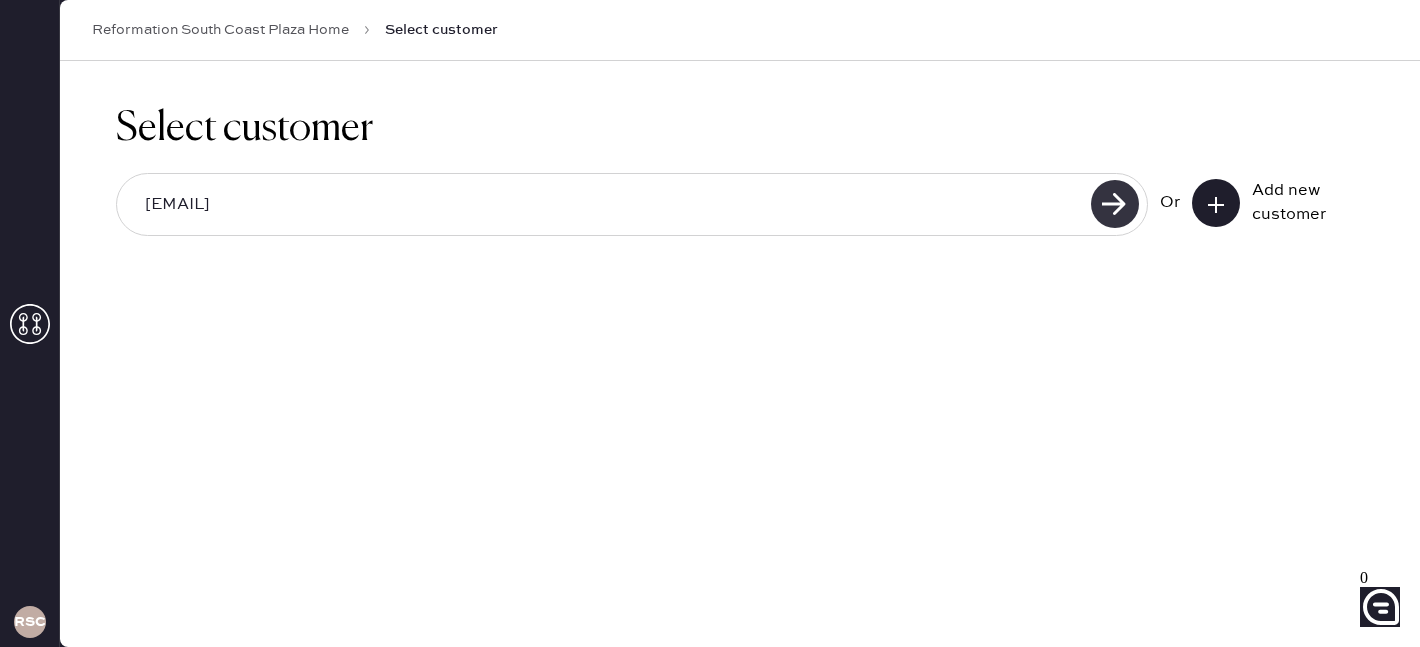 click at bounding box center (1115, 204) 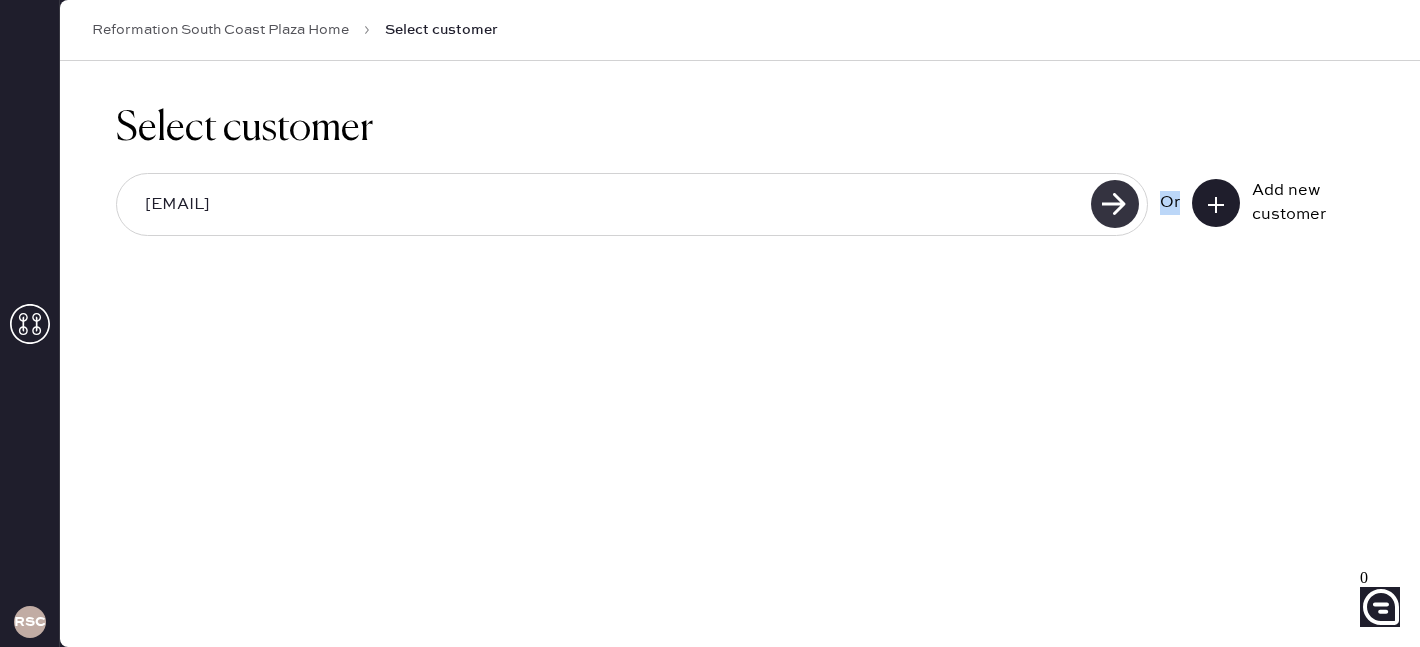 click at bounding box center (1115, 204) 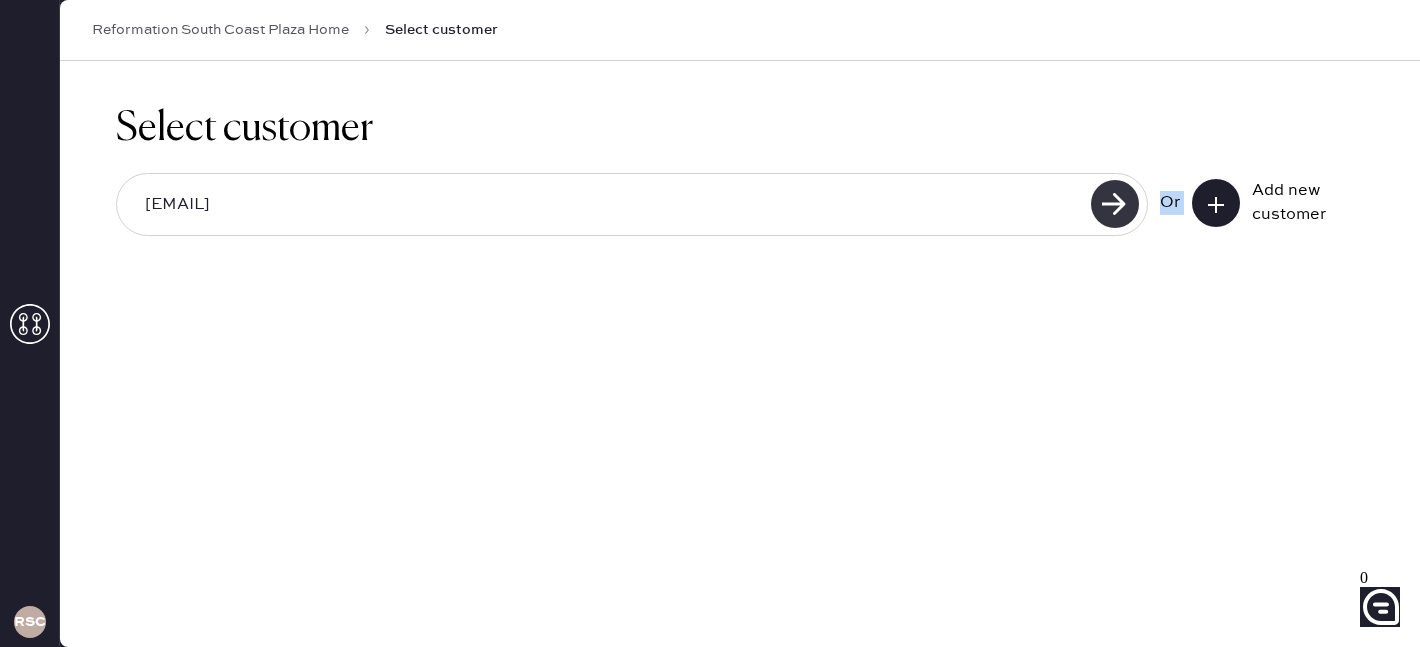 click at bounding box center [1115, 204] 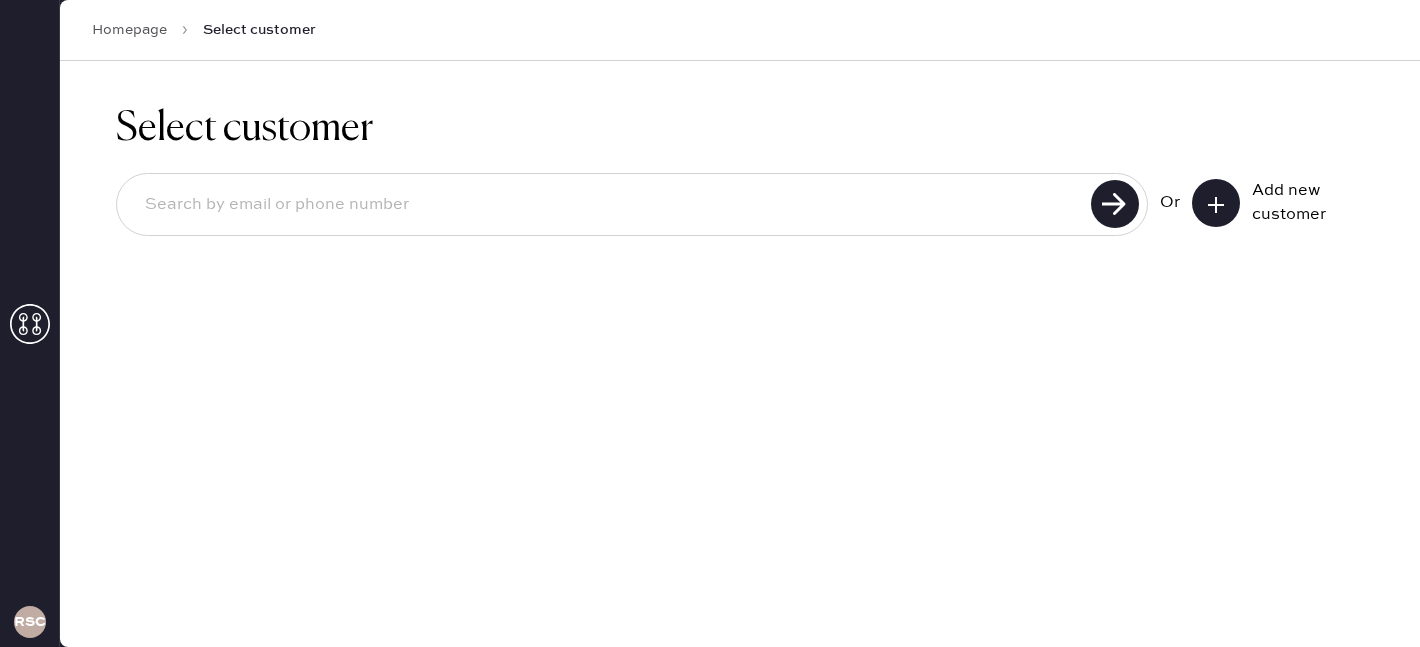 scroll, scrollTop: 0, scrollLeft: 0, axis: both 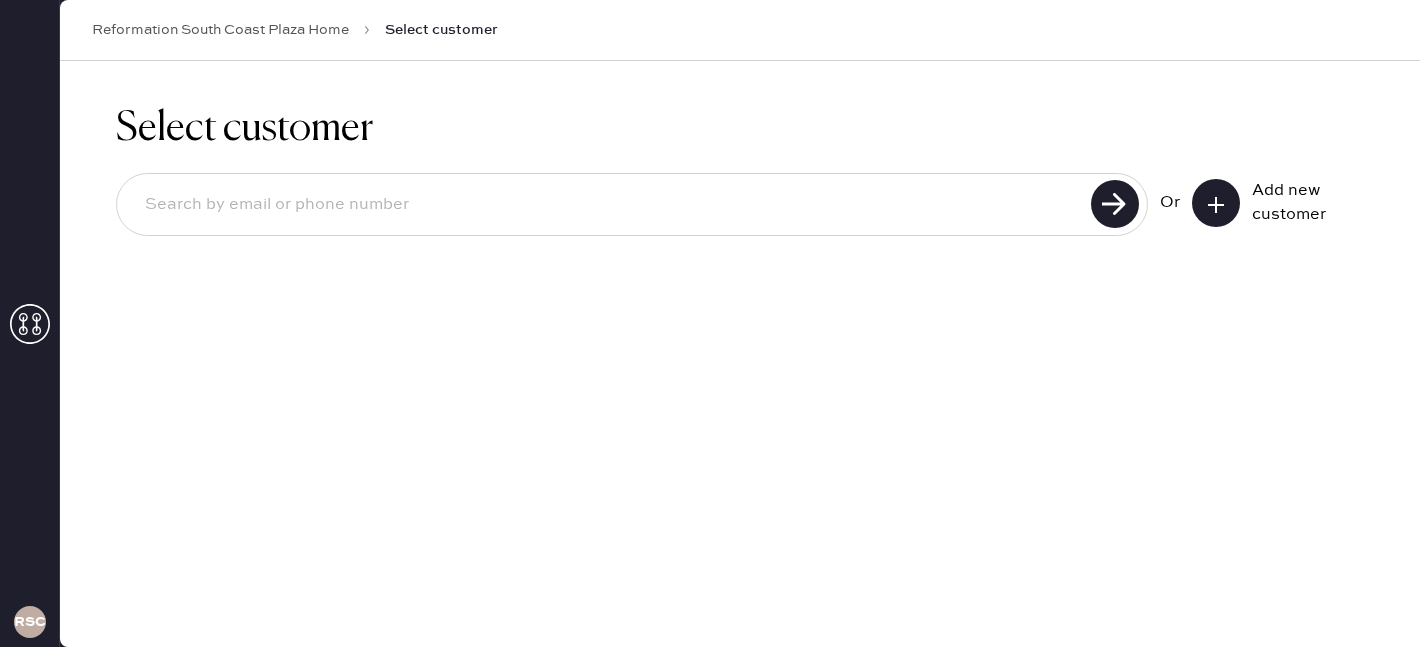 click at bounding box center (607, 205) 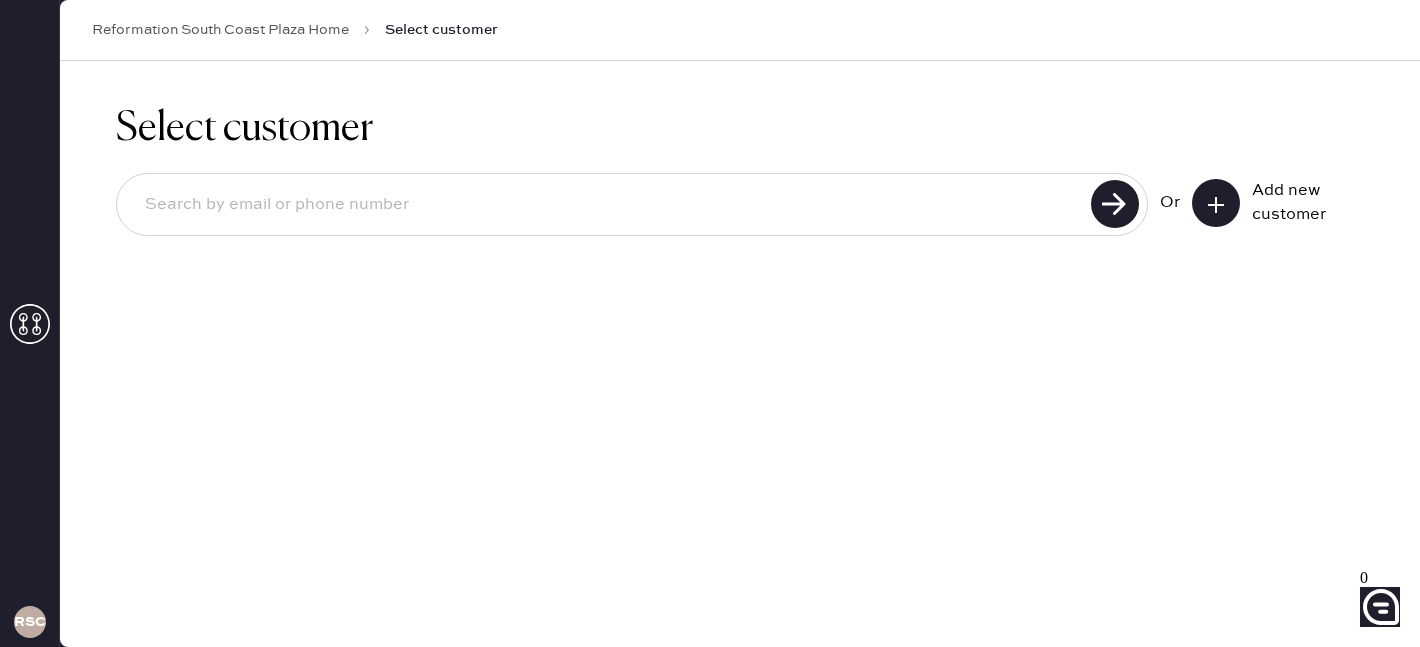 paste on "[EMAIL]" 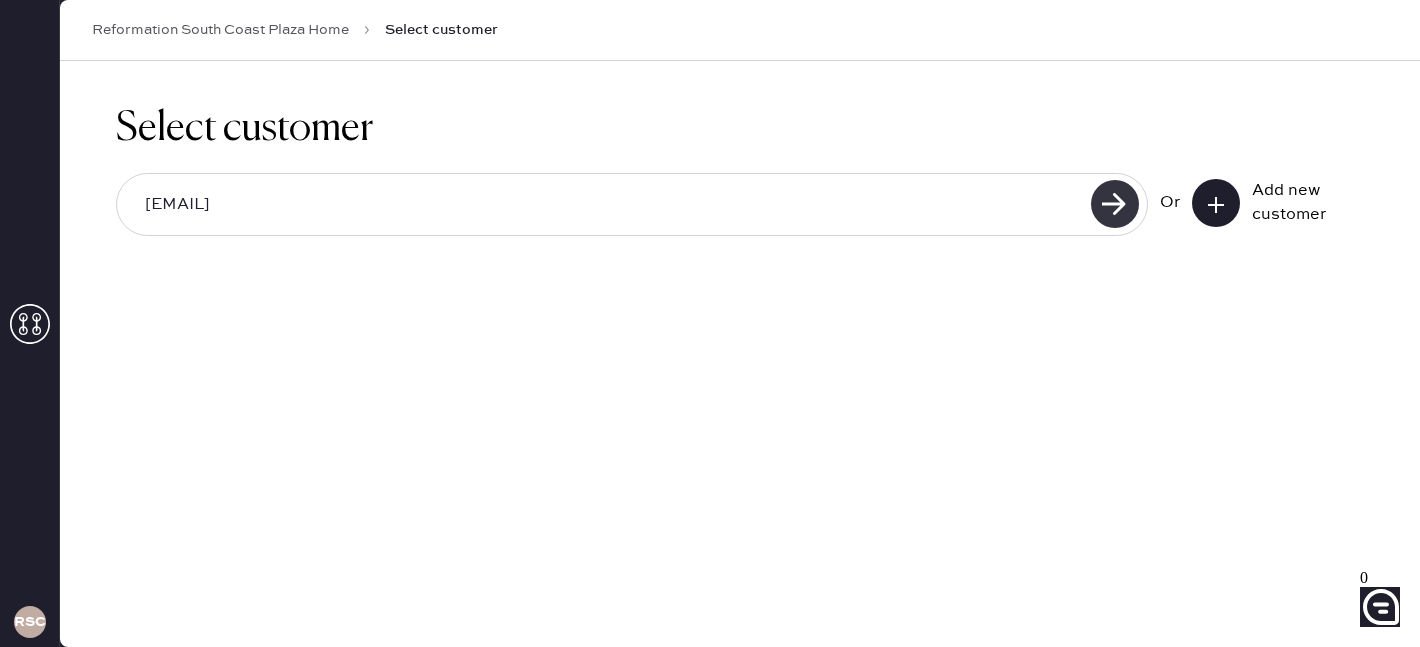 type on "[EMAIL]" 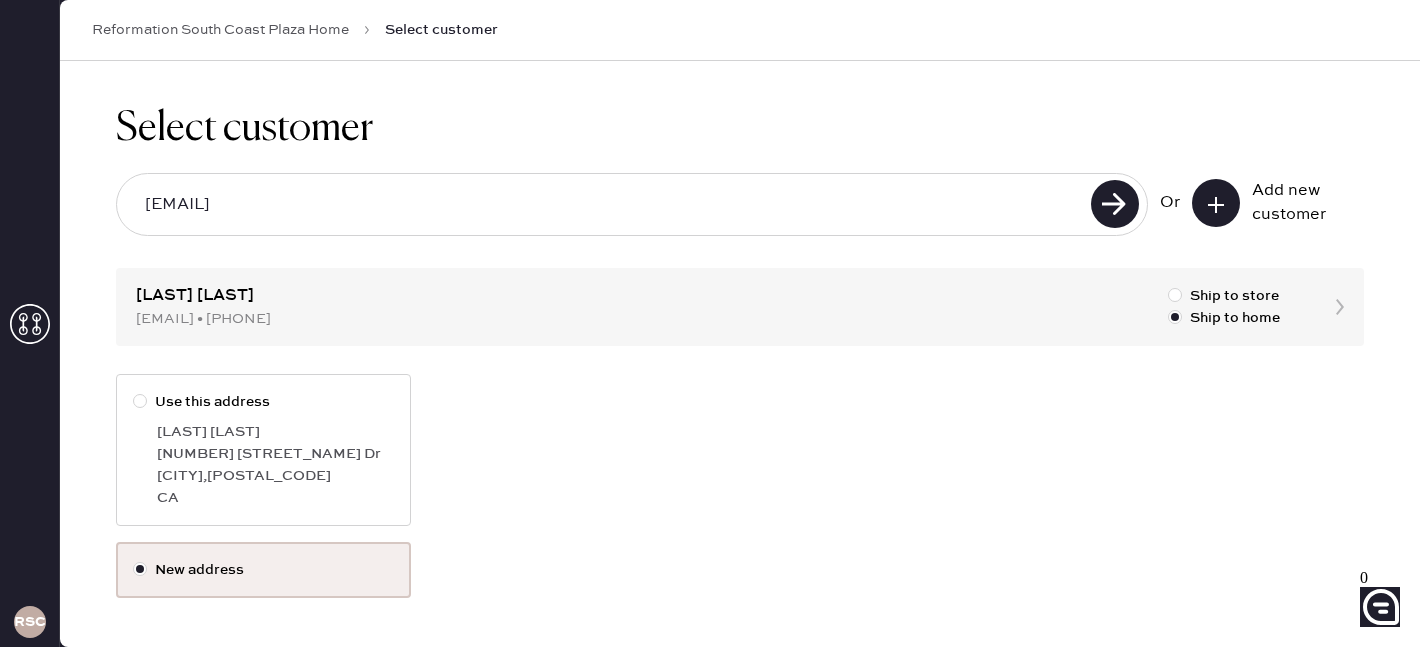 click on "Use this address" at bounding box center [263, 402] 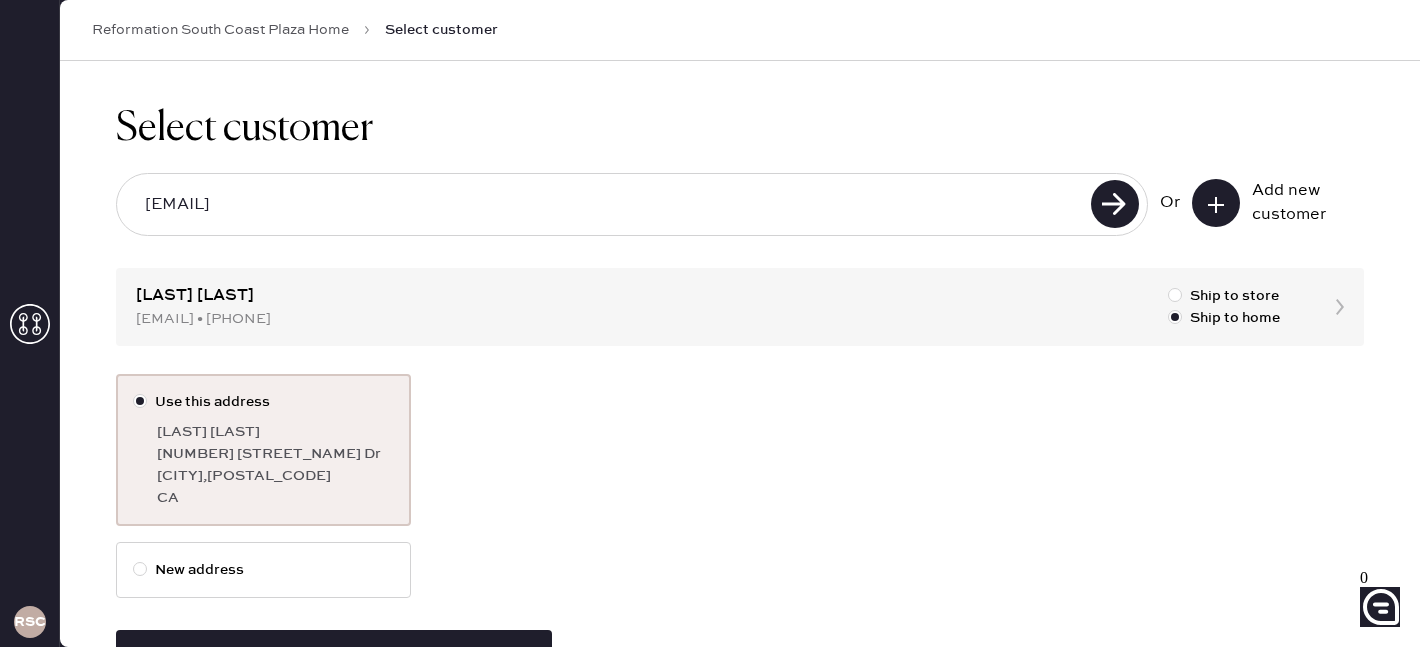 scroll, scrollTop: 75, scrollLeft: 0, axis: vertical 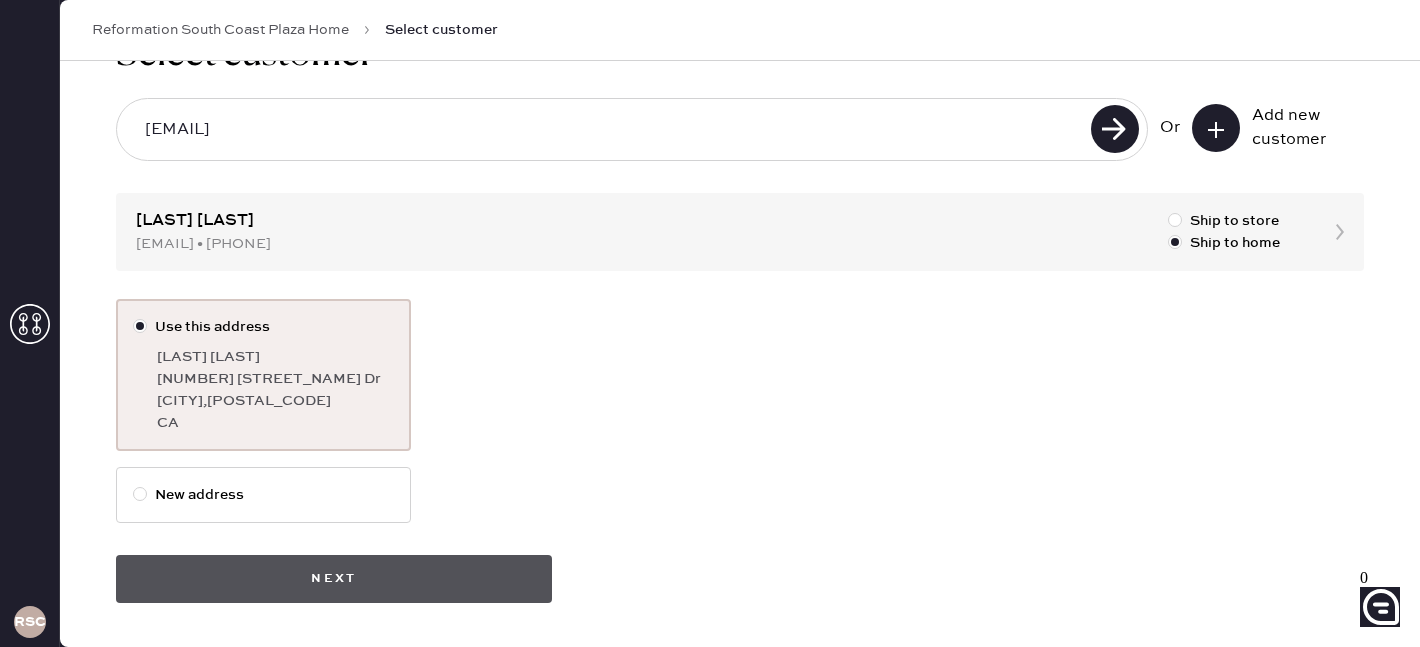click on "Next" at bounding box center [334, 579] 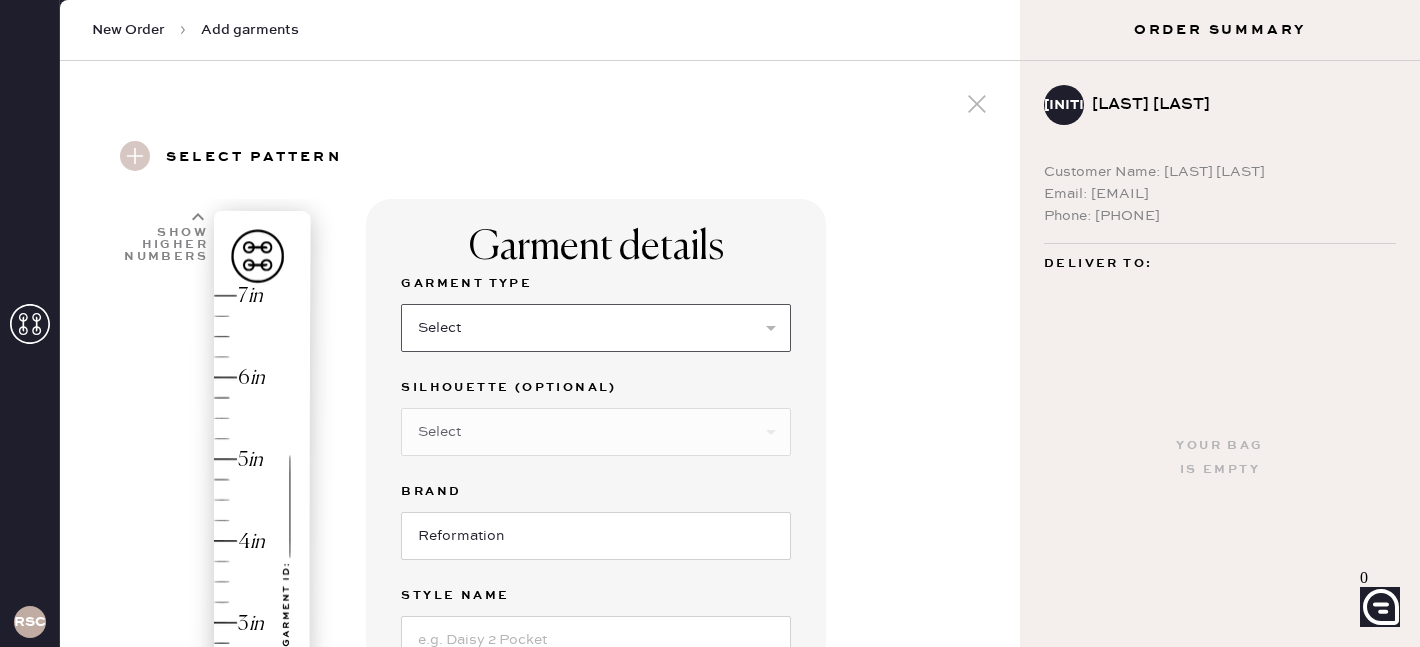 click on "Select Basic Skirt Jeans Leggings Pants Shorts Basic Sleeved Dress Basic Sleeveless Dress Basic Strap Dress Strap Jumpsuit Button Down Top Sleeved Top Sleeveless Top" at bounding box center (596, 328) 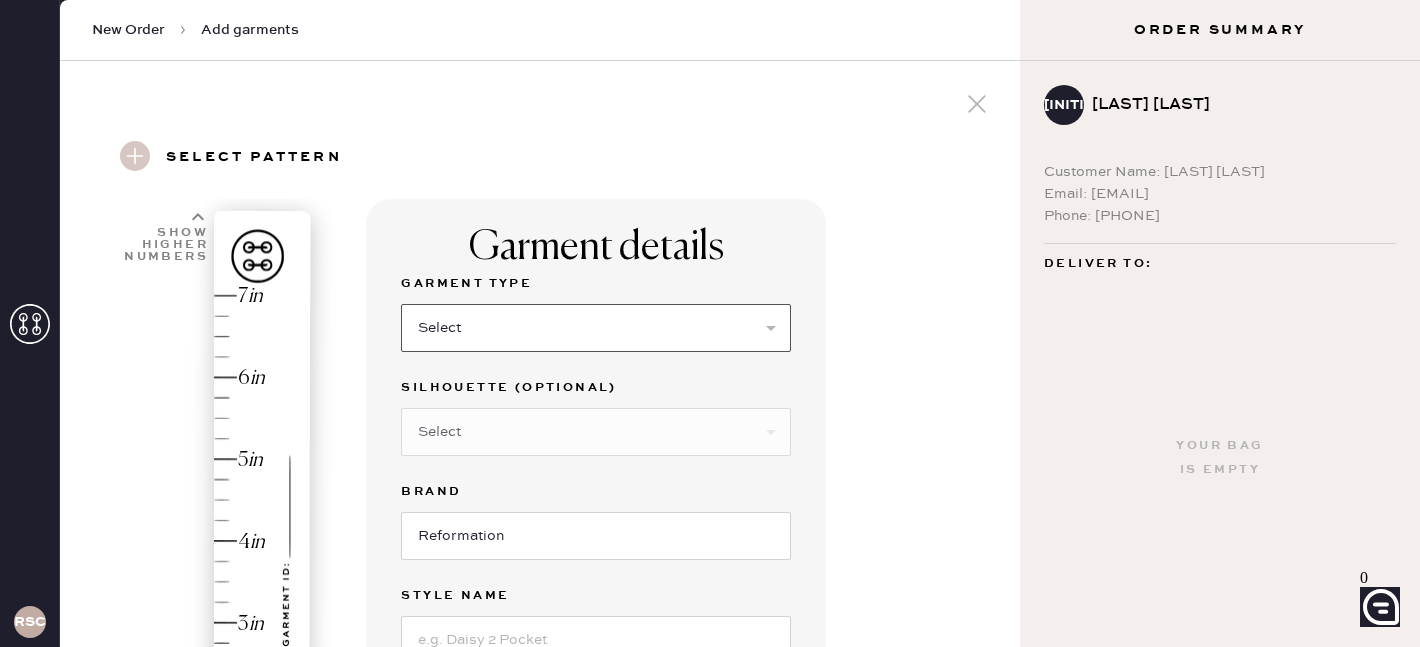 select on "6" 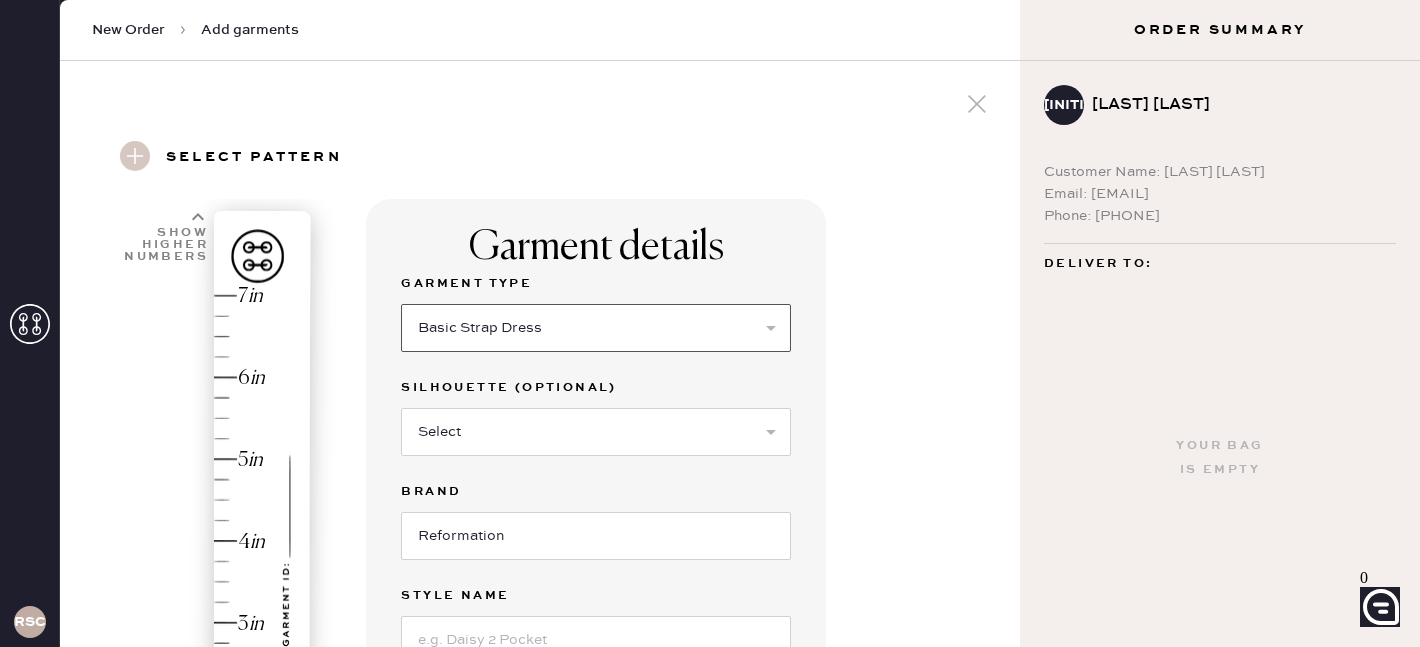 scroll, scrollTop: 192, scrollLeft: 0, axis: vertical 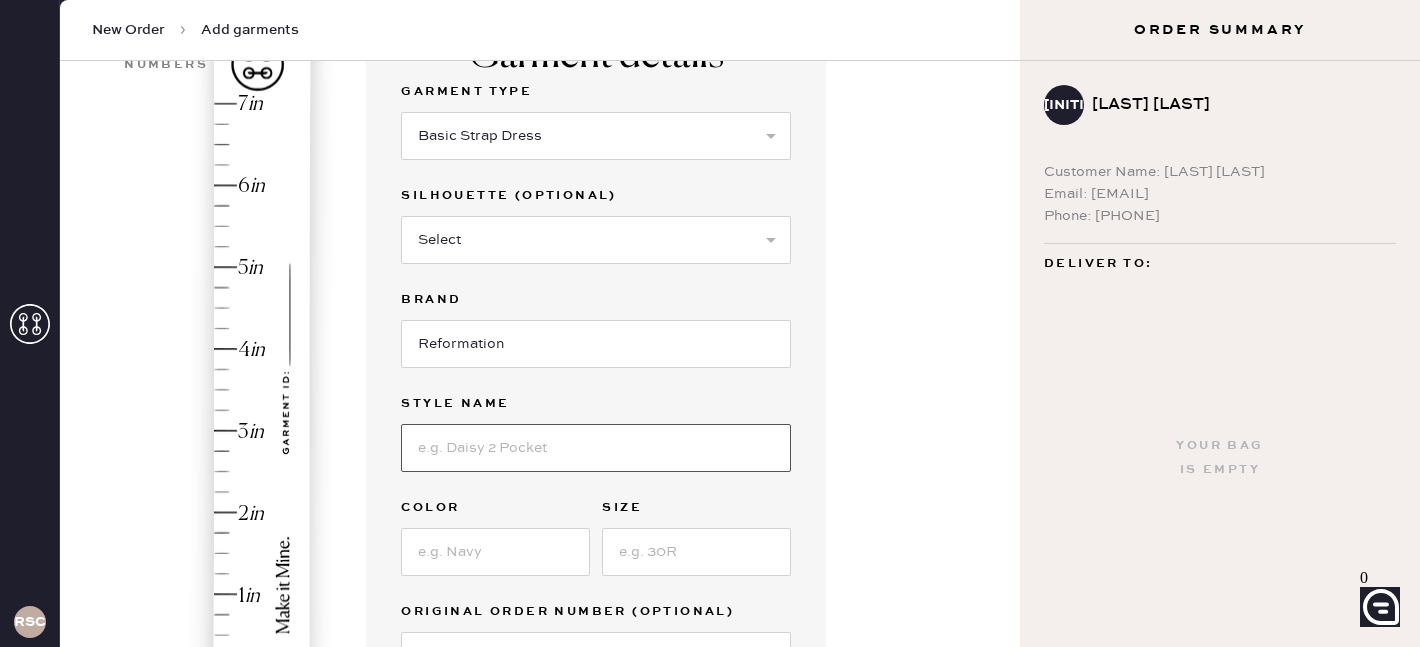 click at bounding box center [596, 448] 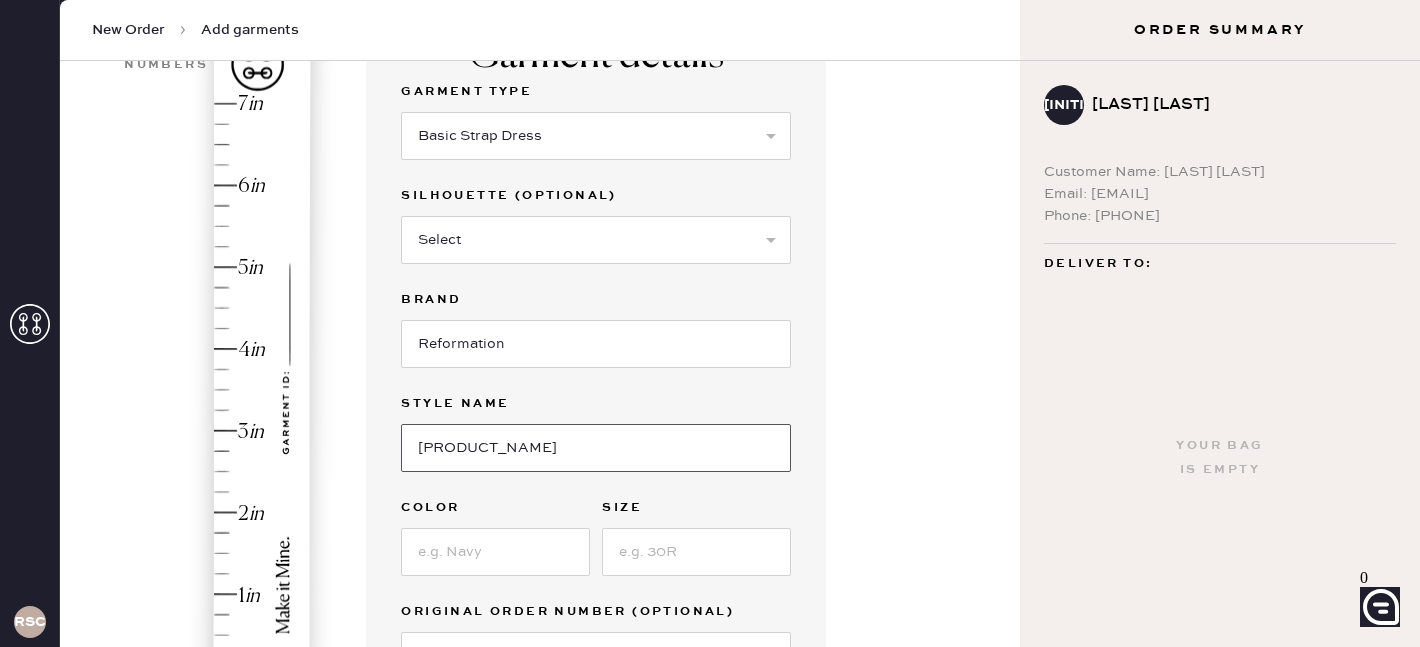 type on "[PRODUCT_NAME]" 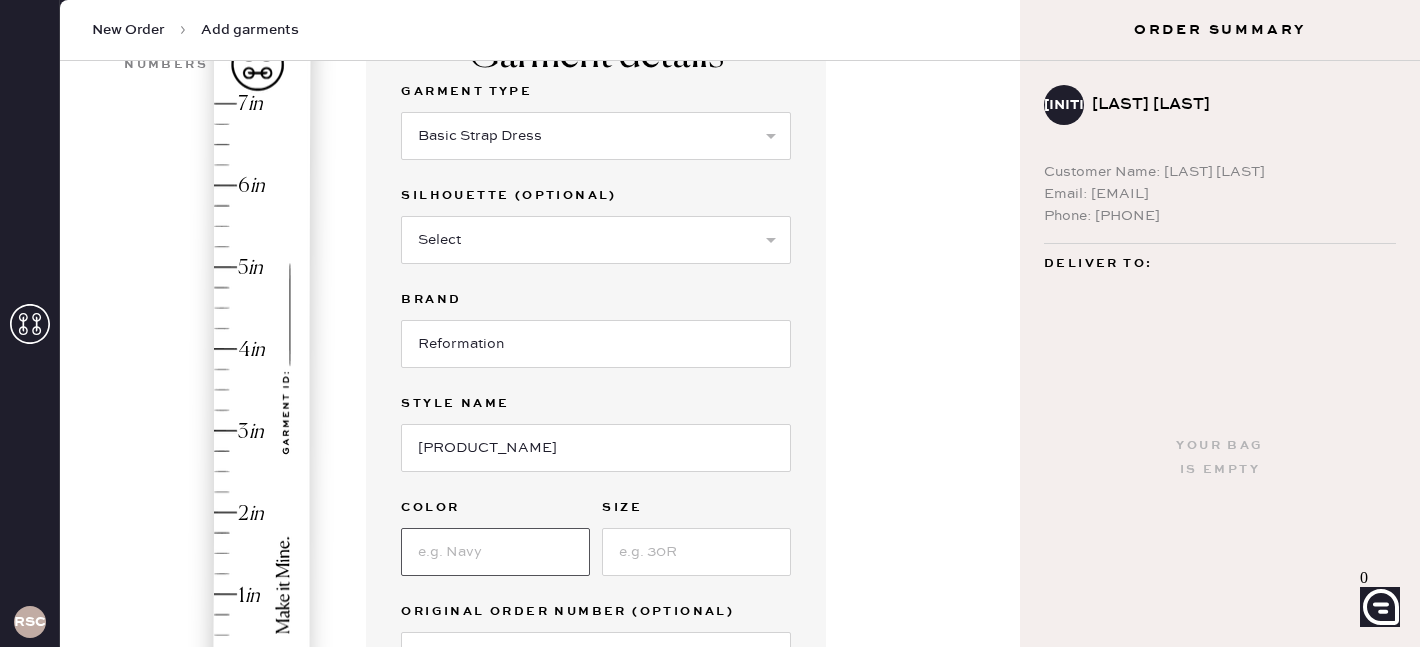click at bounding box center [495, 552] 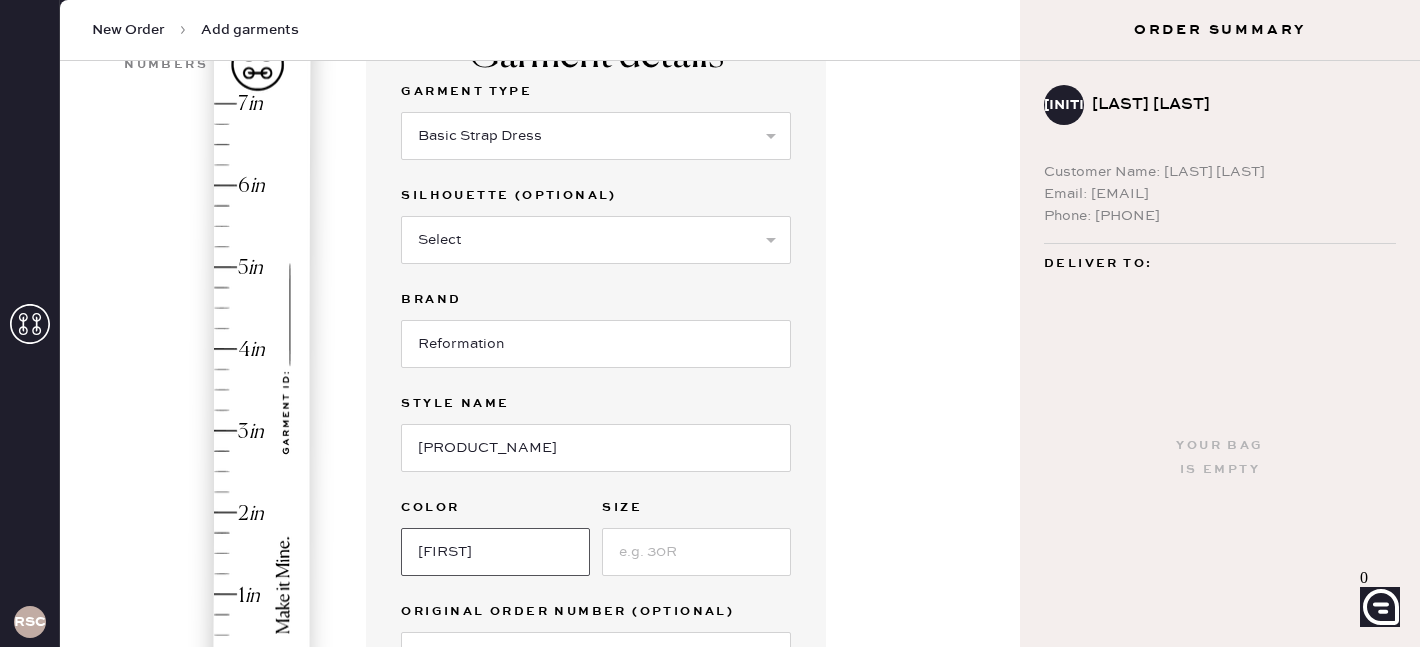 type on "[FIRST]" 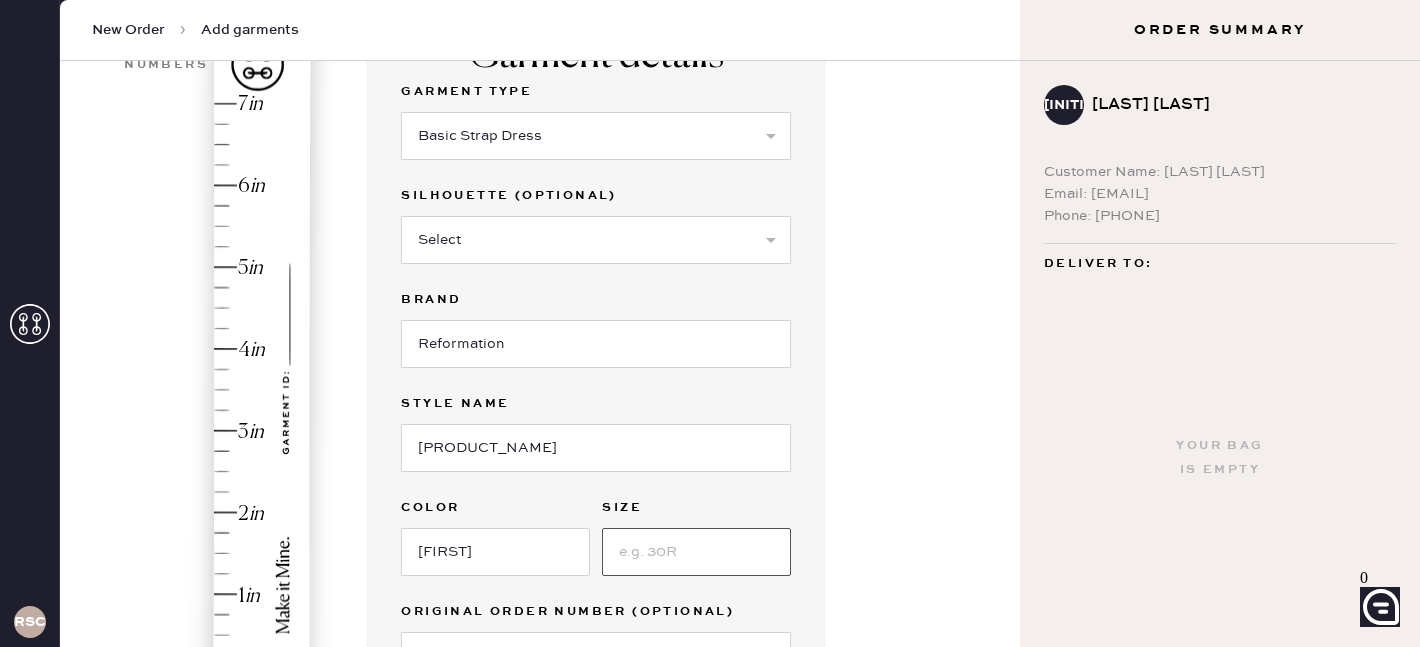click at bounding box center (696, 552) 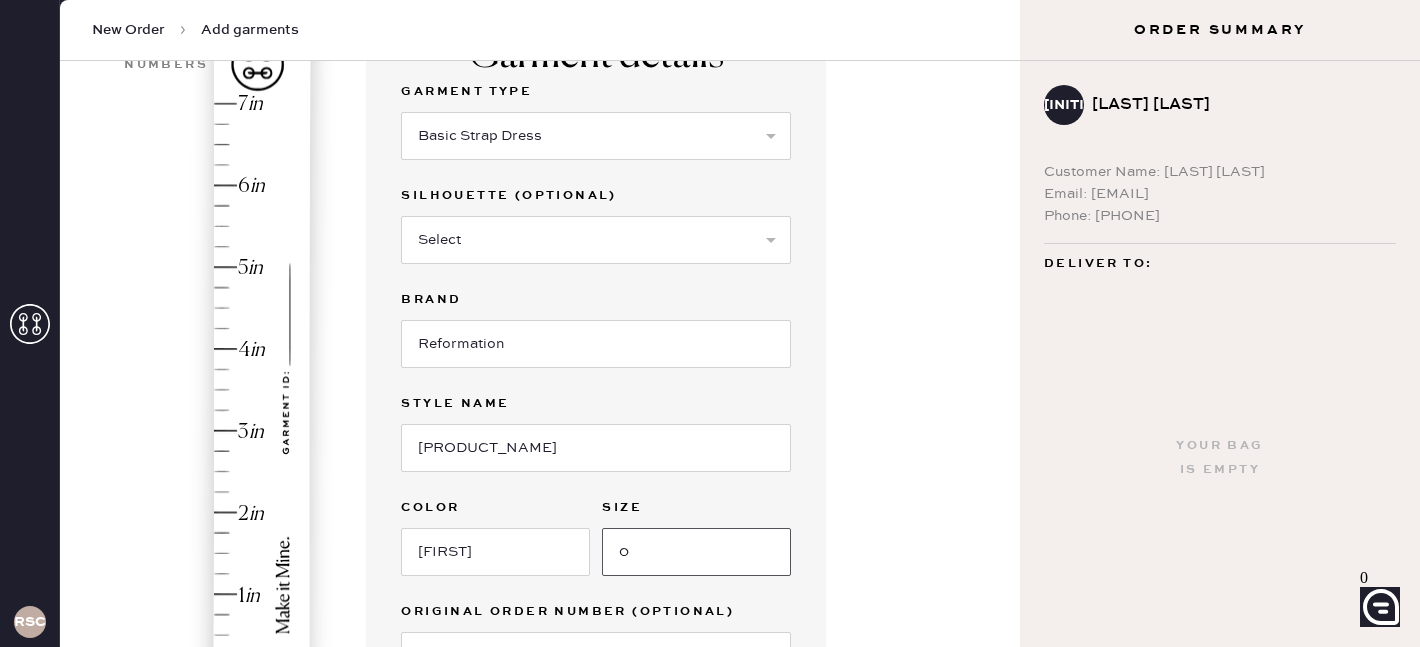 type on "0" 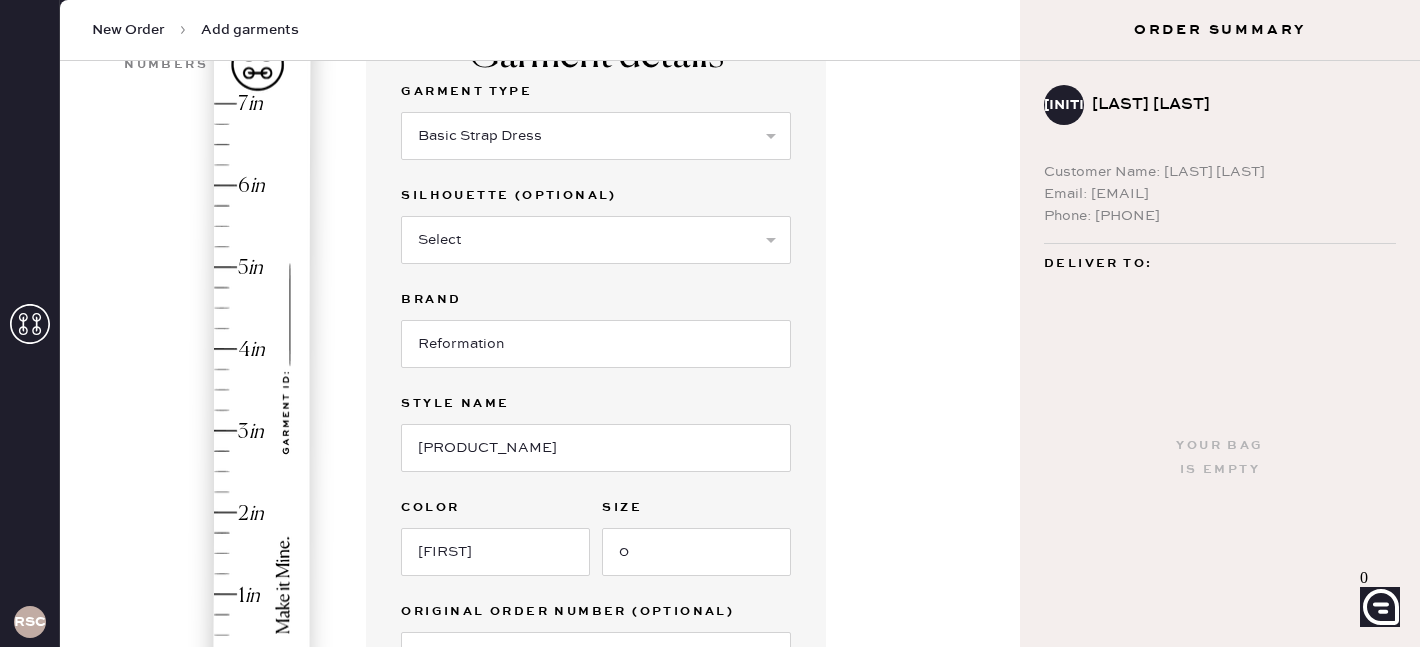 click on "Garment details Garment Type Select Basic Skirt Jeans Leggings Pants Shorts Basic Sleeved Dress Basic Sleeveless Dress Basic Strap Dress Strap Jumpsuit Button Down Top Sleeved Top Sleeveless Top Silhouette (optional) Select Maxi Dress Midi Dress Mini Dress Other Brand Reformation Style name [PRODUCT_NAME] Color [INITIAL] Size 0 Original Order Number (Optional) New Pattern Pattern Name : reformation_basic_strap_dress 1 in 2 in 3 in 4 in Show higher numbers Show lower numbers Hem here! skirt hem (autofills) Drag the yellow ‘HEM HERE’ marker to adjust. Not working? Add manually. Strap Adjustment Add to bag Add repair" at bounding box center [685, 583] 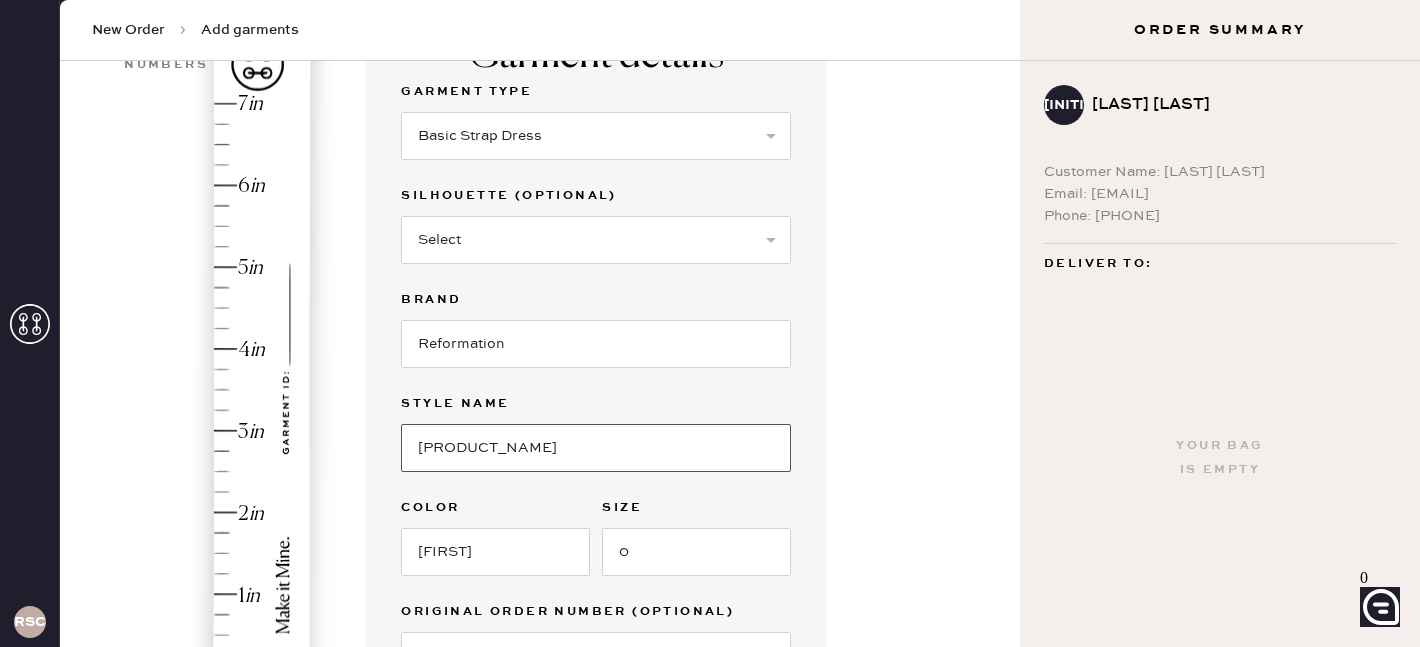 click on "[PRODUCT_NAME]" at bounding box center (596, 448) 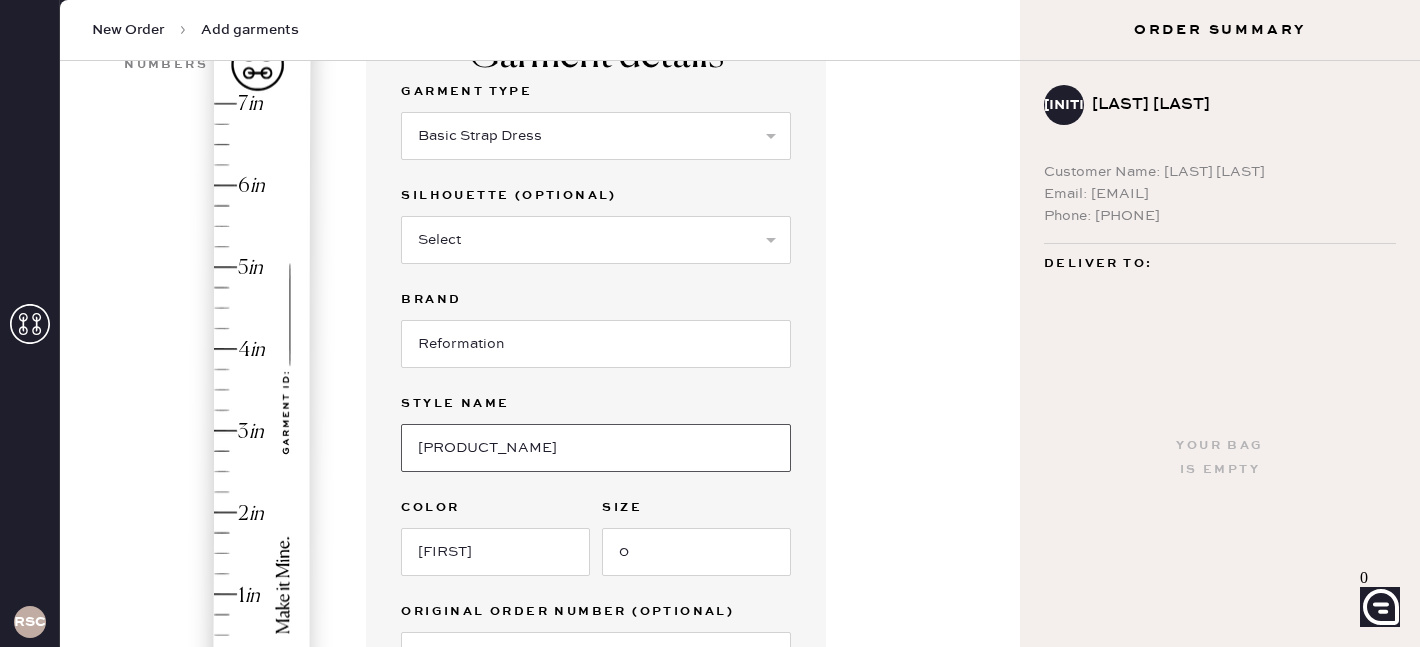 type on "[PRODUCT_NAME]" 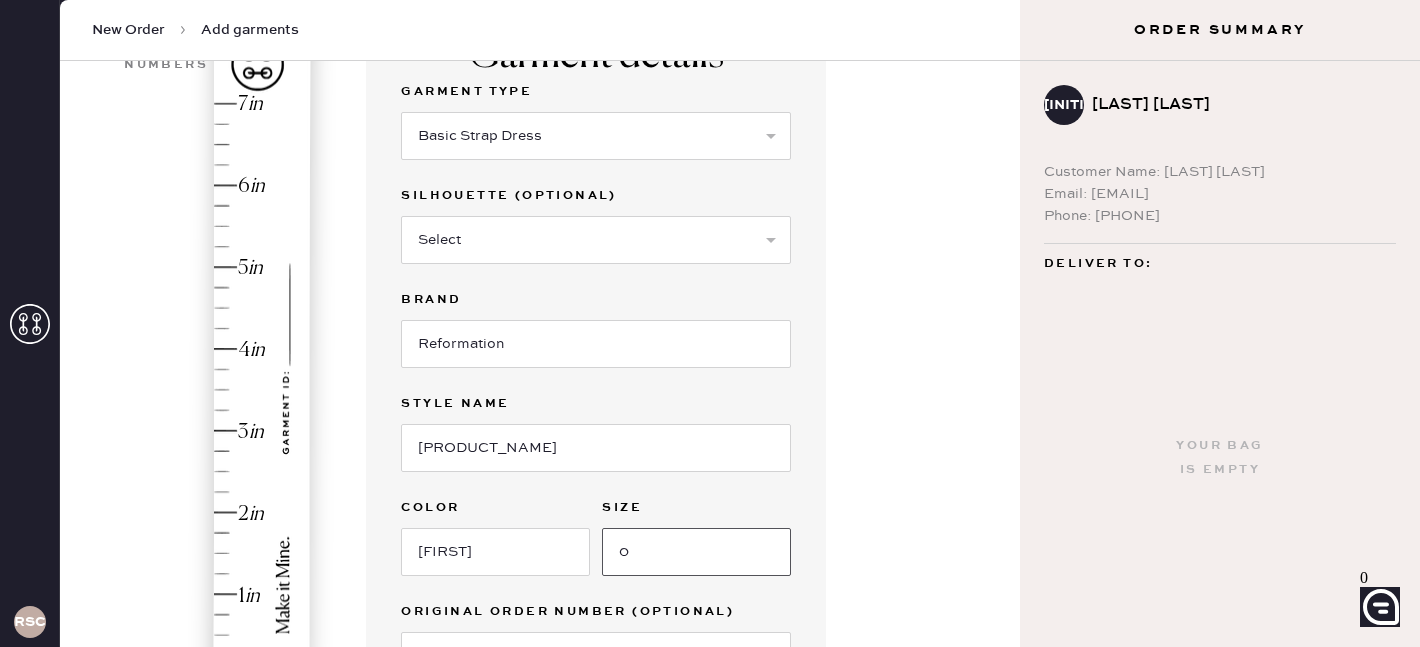 click on "0" at bounding box center (696, 552) 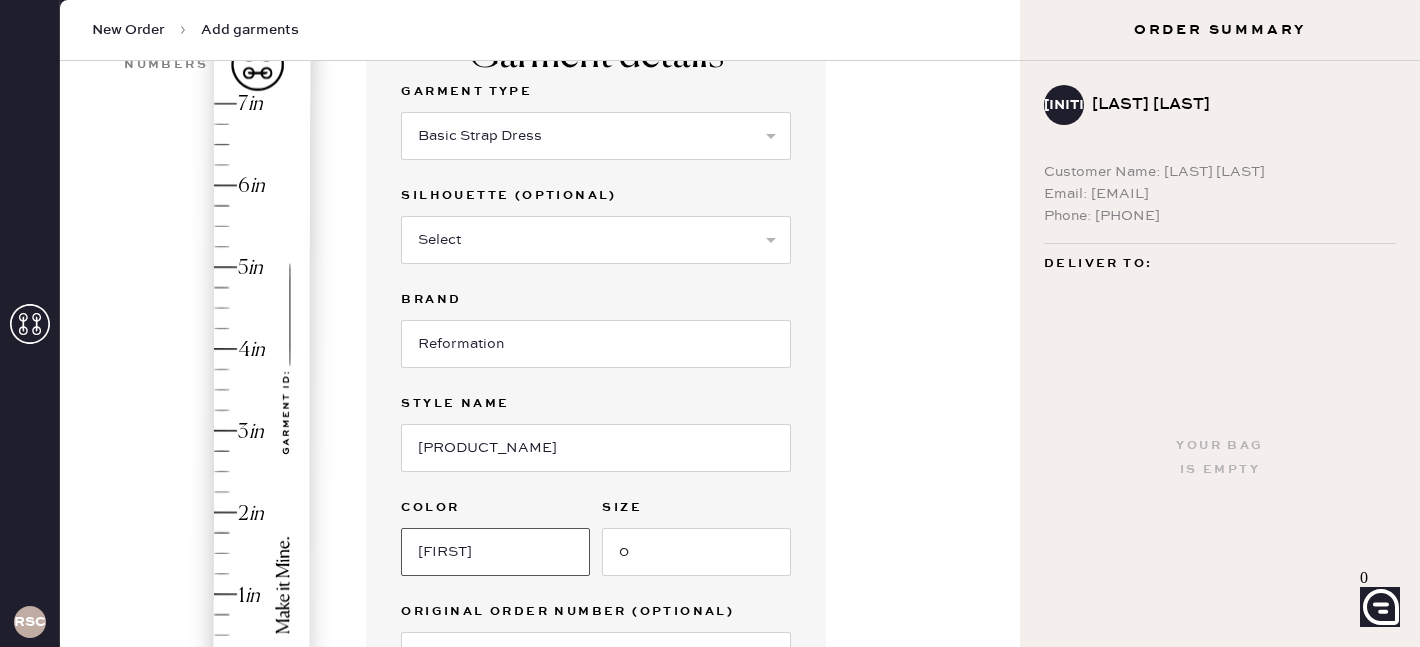 click on "[FIRST]" at bounding box center [495, 552] 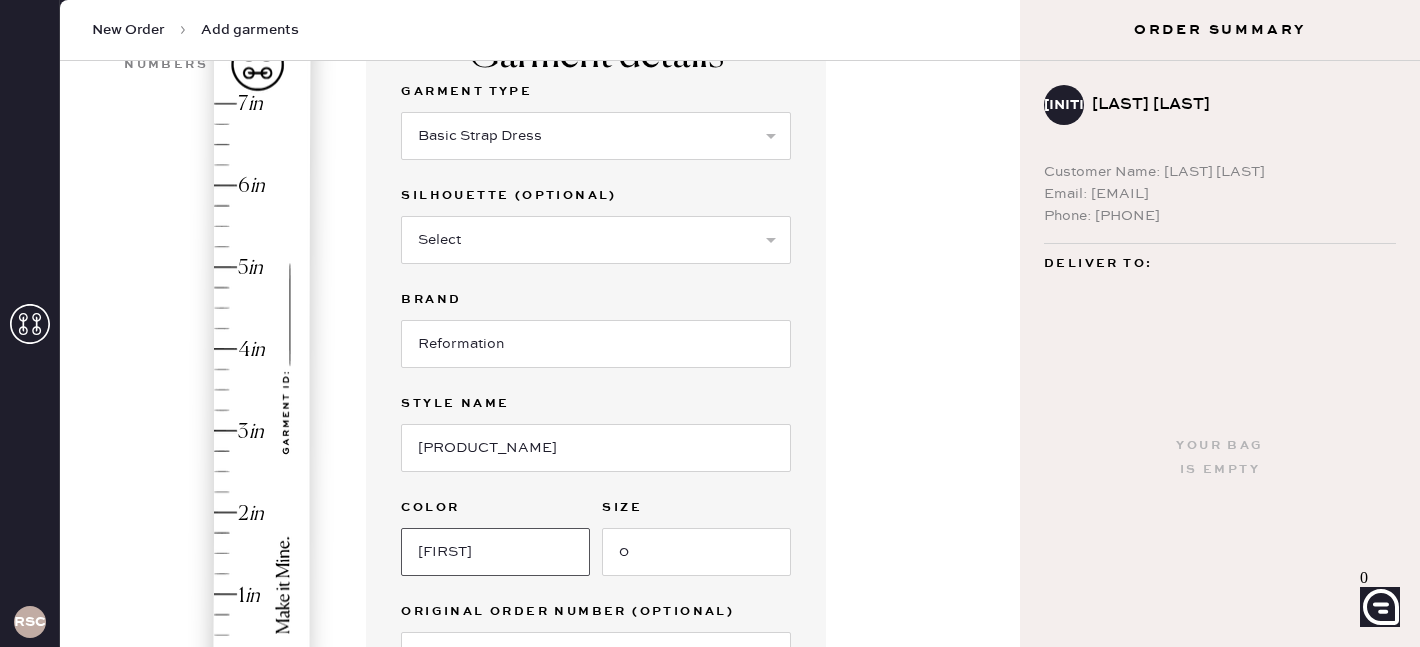 click on "[FIRST]" at bounding box center [495, 552] 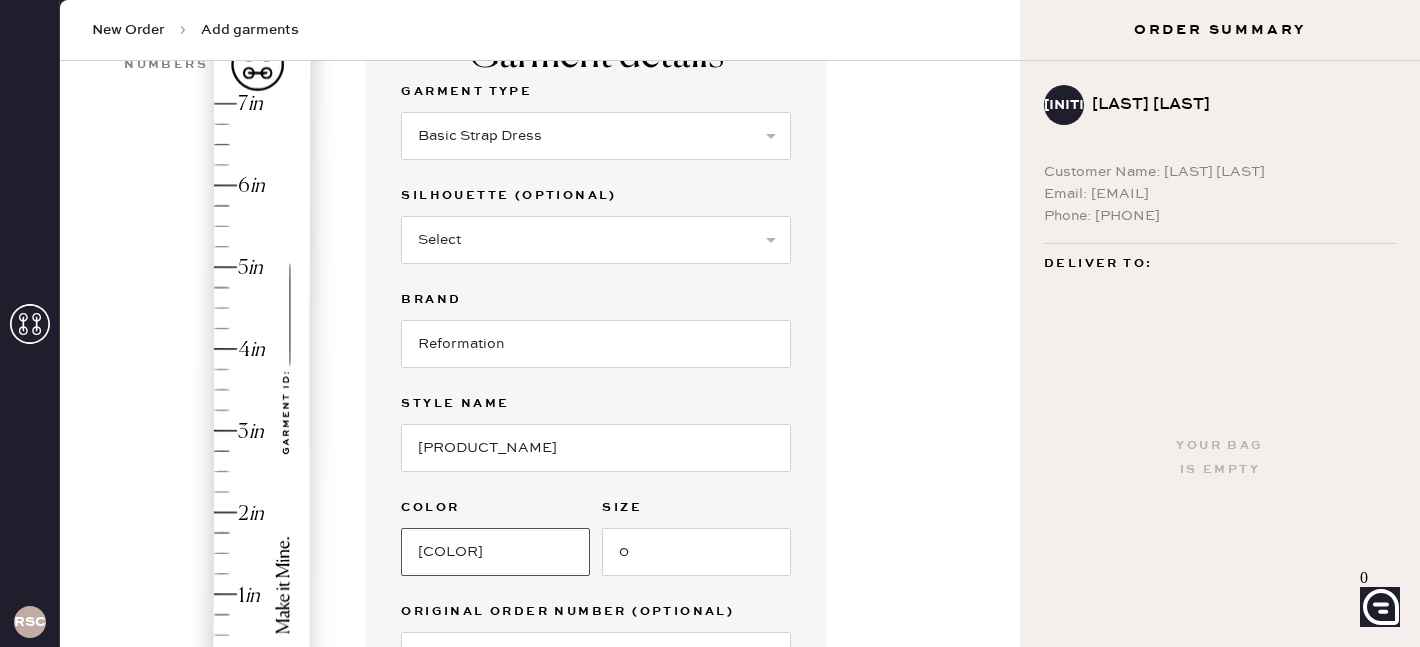 type on "[COLOR]" 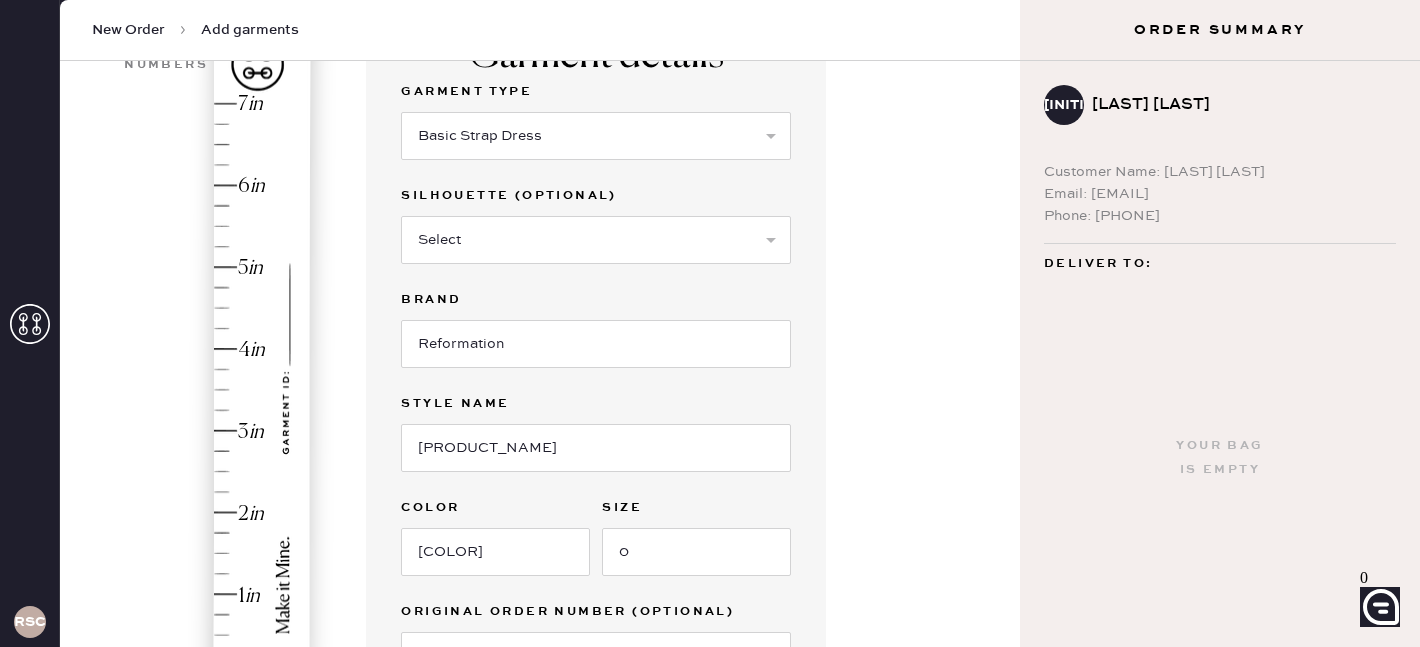 click on "Garment Type Select Basic Skirt Jeans Leggings Pants Shorts Basic Sleeved Dress Basic Sleeveless Dress Basic Strap Dress Strap Jumpsuit Button Down Top Sleeved Top Sleeveless Top Silhouette (optional) Select Maxi Dress Midi Dress Mini Dress Other Brand Reformation Style name [PRODUCT_NAME] Color [COLOR] Size 0 Original Order Number (Optional)" at bounding box center [596, 380] 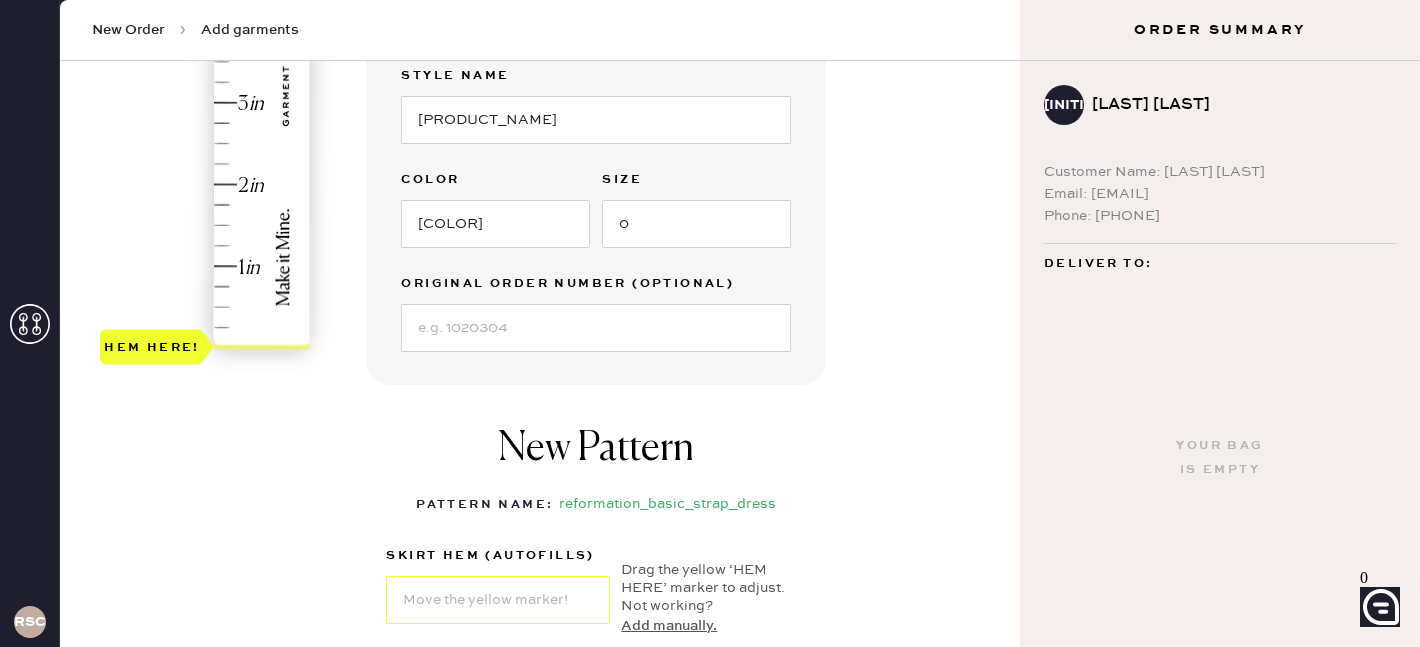 scroll, scrollTop: 522, scrollLeft: 0, axis: vertical 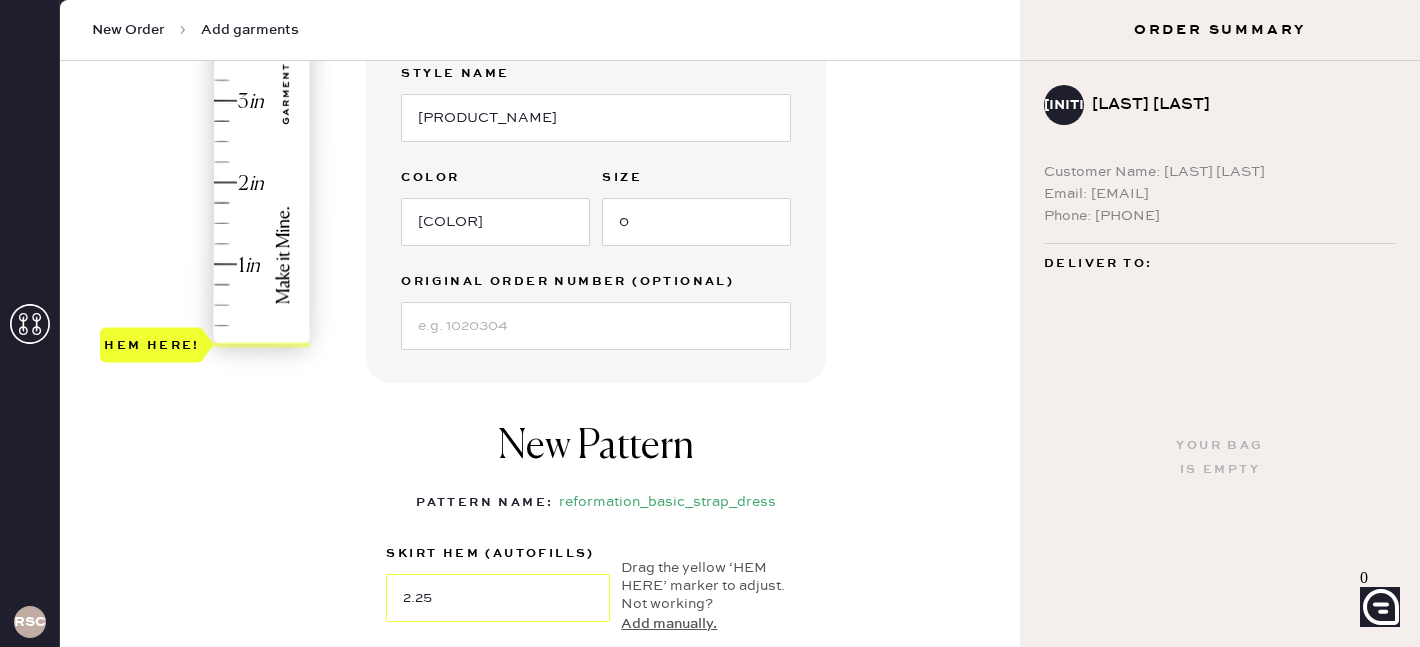 click on "Hem here!" at bounding box center [206, 60] 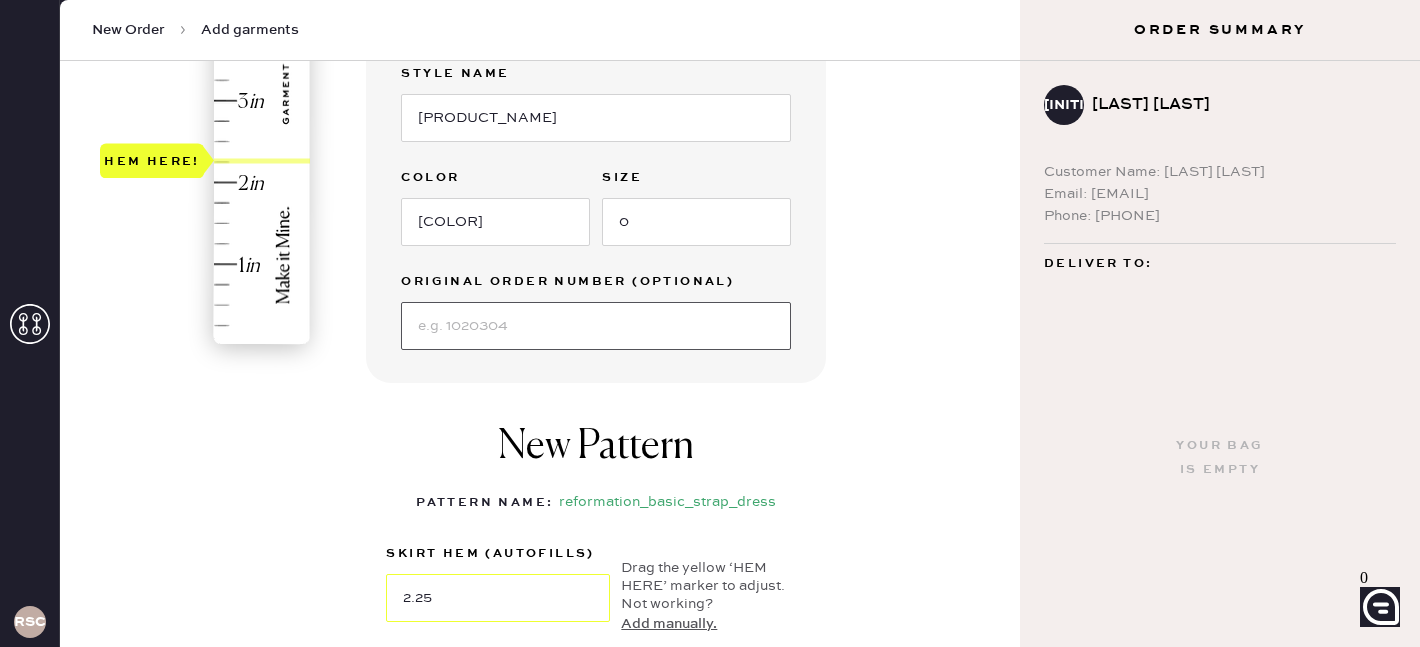 click at bounding box center (596, 326) 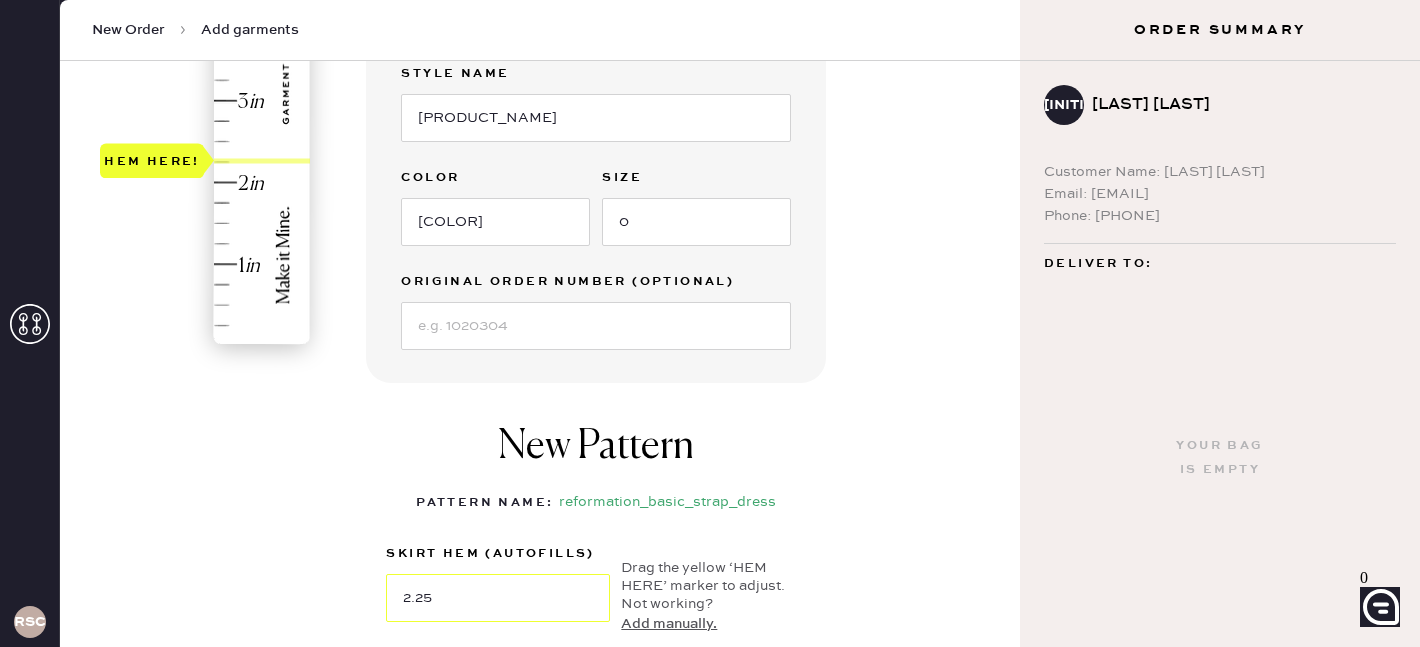 click on "Hem here!" at bounding box center [206, 60] 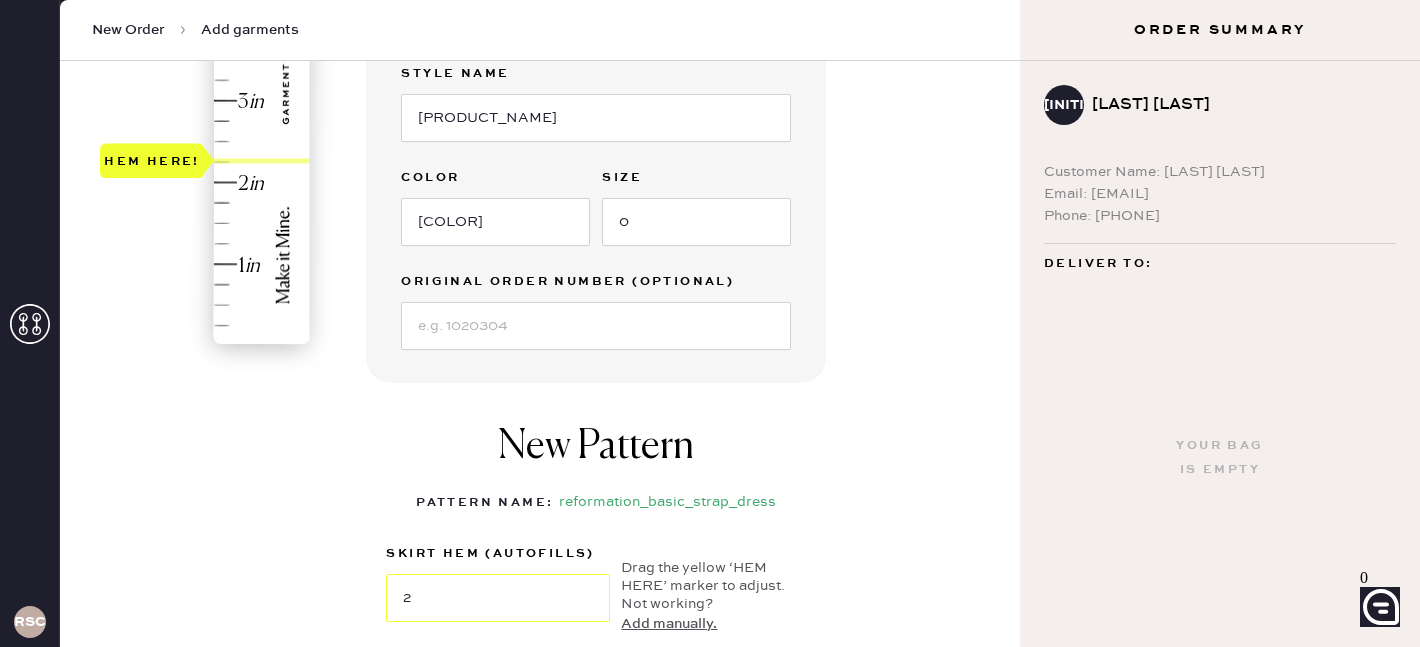 click on "Hem here!" at bounding box center (206, 60) 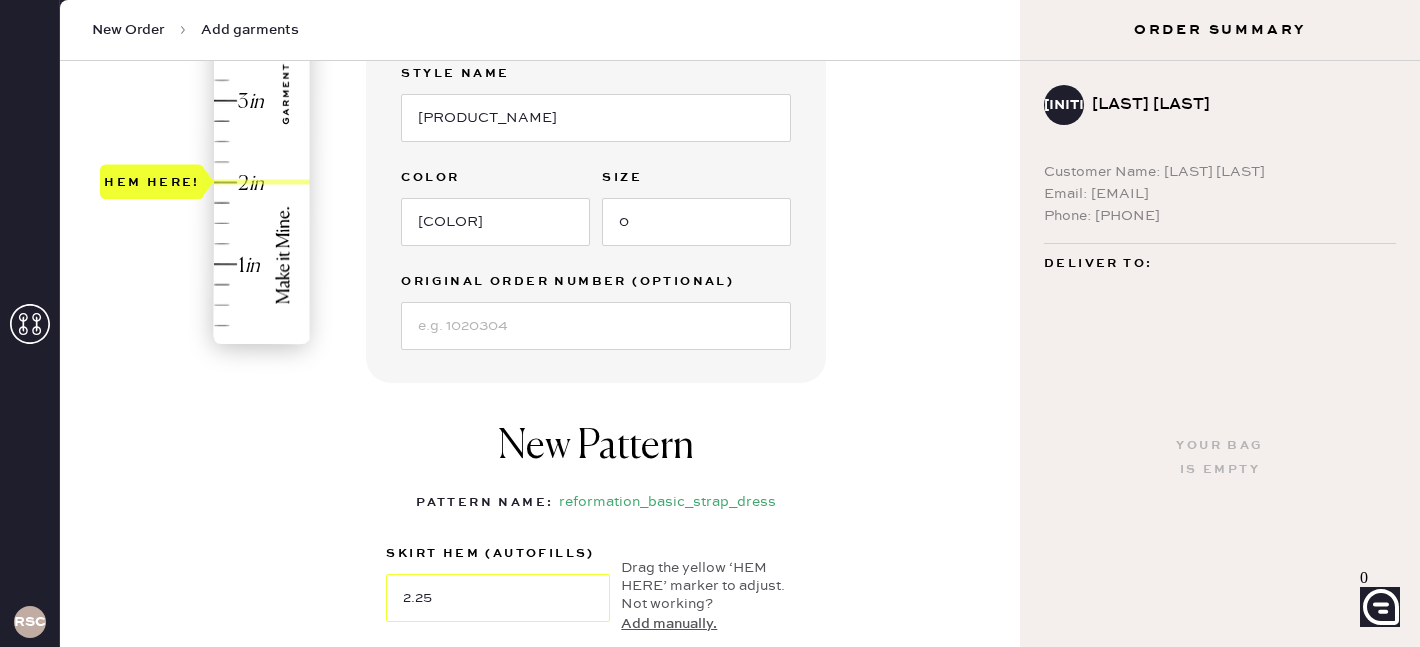 click on "Hem here!" at bounding box center [206, 60] 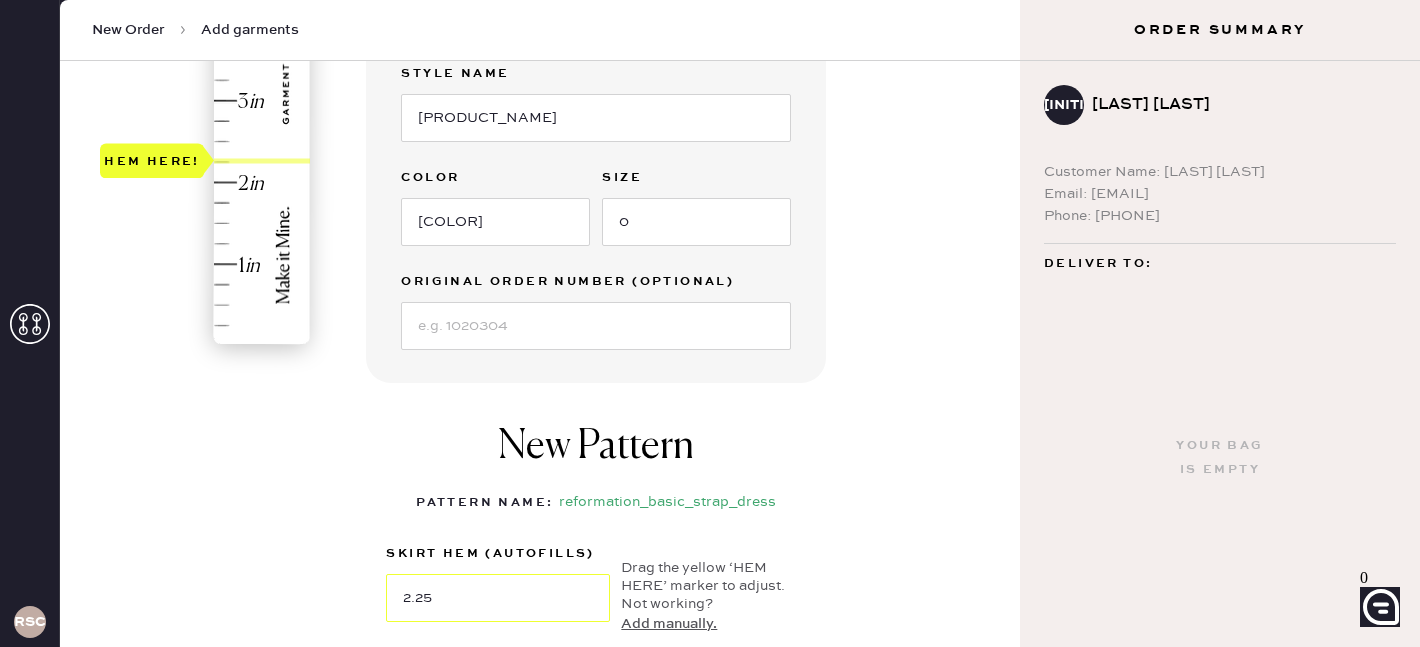 scroll, scrollTop: 354, scrollLeft: 0, axis: vertical 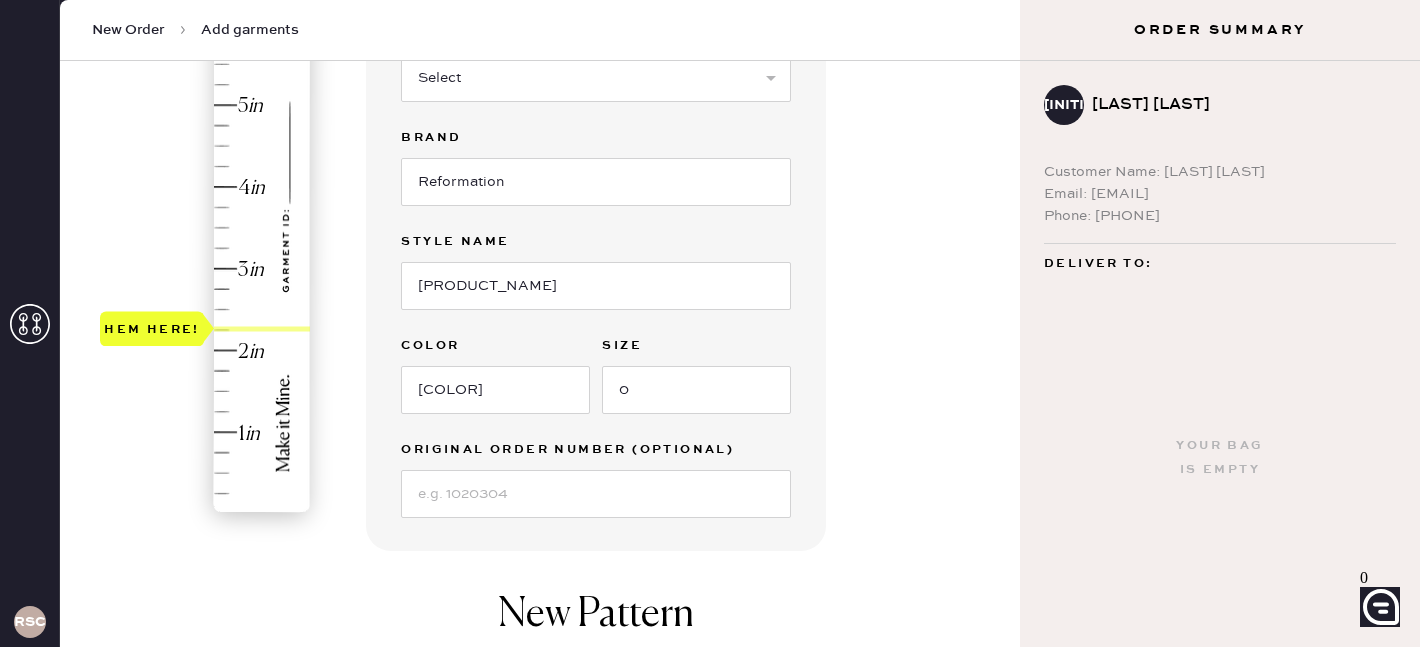 click on "Garment Type Select Basic Skirt Jeans Leggings Pants Shorts Basic Sleeved Dress Basic Sleeveless Dress Basic Strap Dress Strap Jumpsuit Button Down Top Sleeved Top Sleeveless Top Silhouette (optional) Select Maxi Dress Midi Dress Mini Dress Other Brand Reformation Style name [PRODUCT_NAME] Color [COLOR] Size 0 Original Order Number (Optional)" at bounding box center (596, 218) 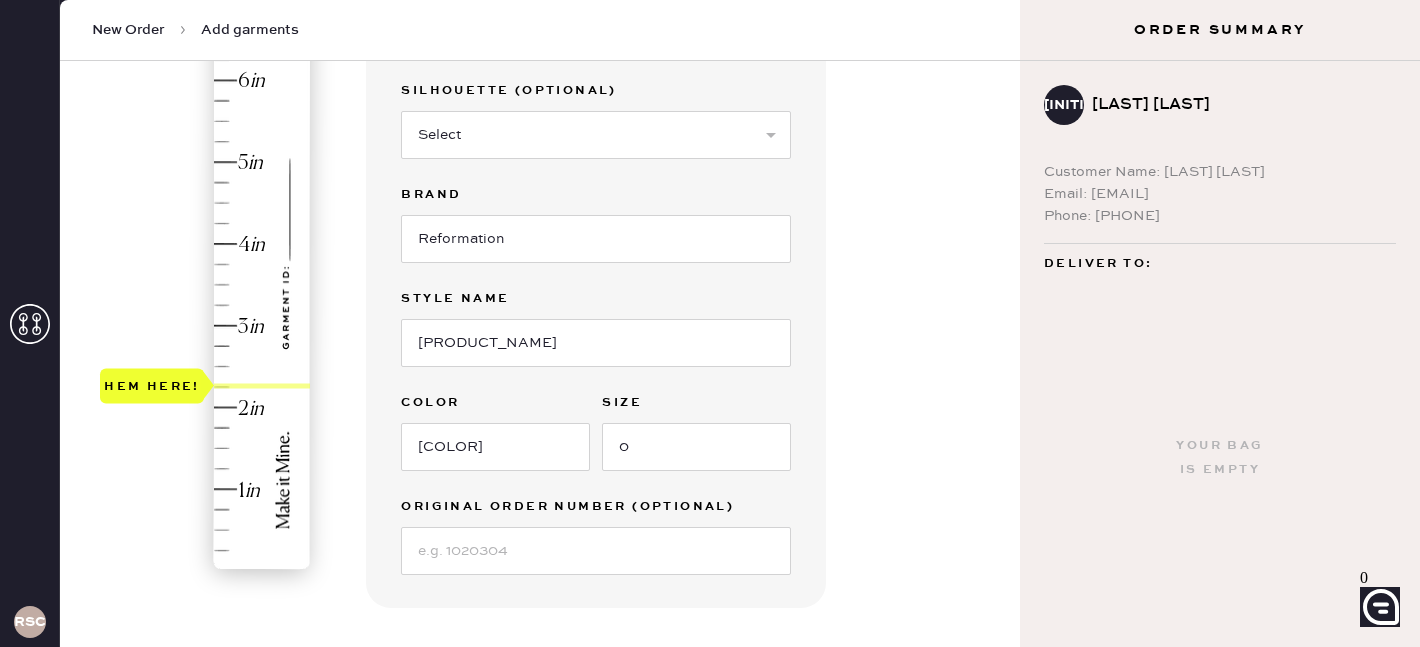 scroll, scrollTop: 458, scrollLeft: 0, axis: vertical 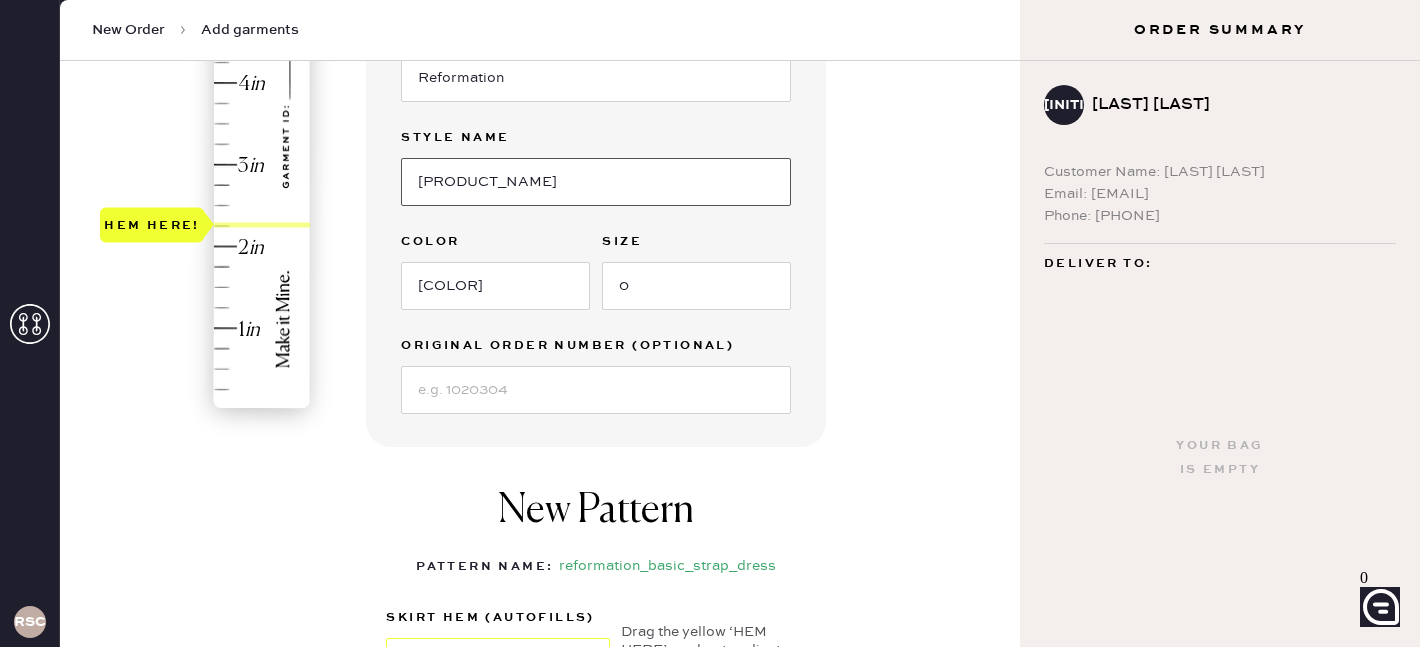 click on "[PRODUCT_NAME]" at bounding box center (596, 182) 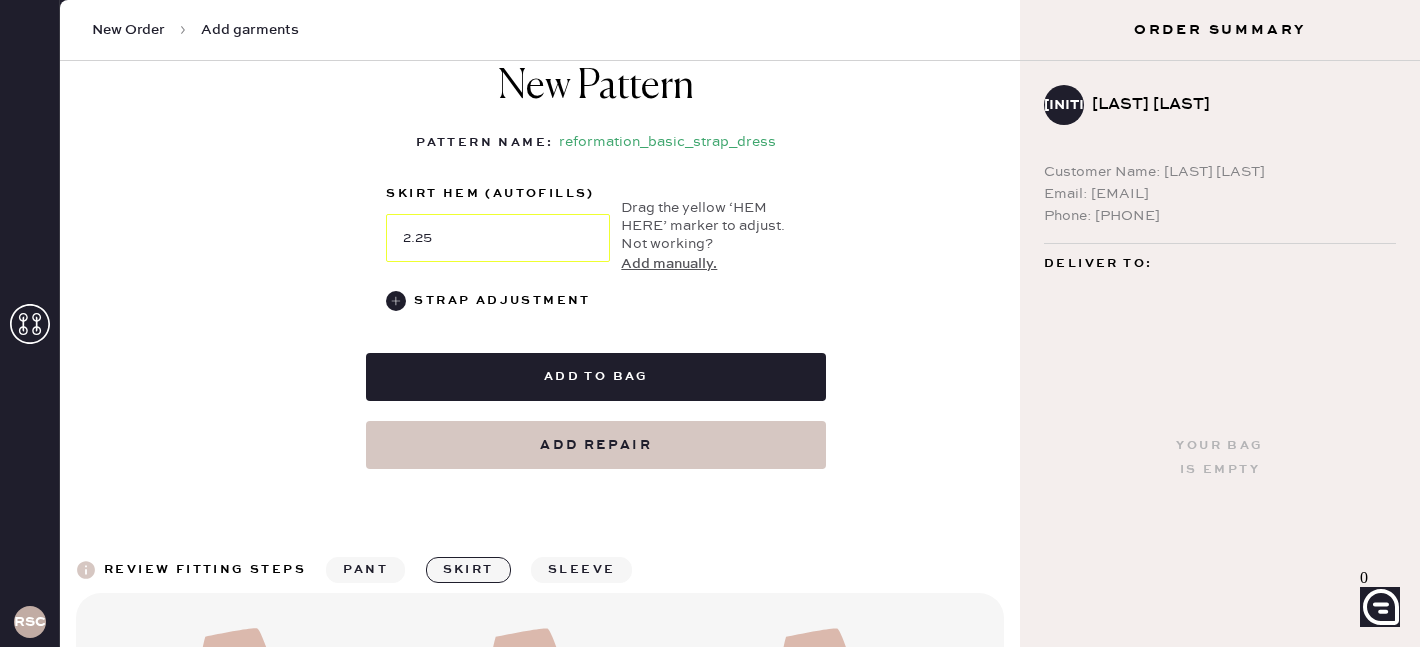 scroll, scrollTop: 878, scrollLeft: 0, axis: vertical 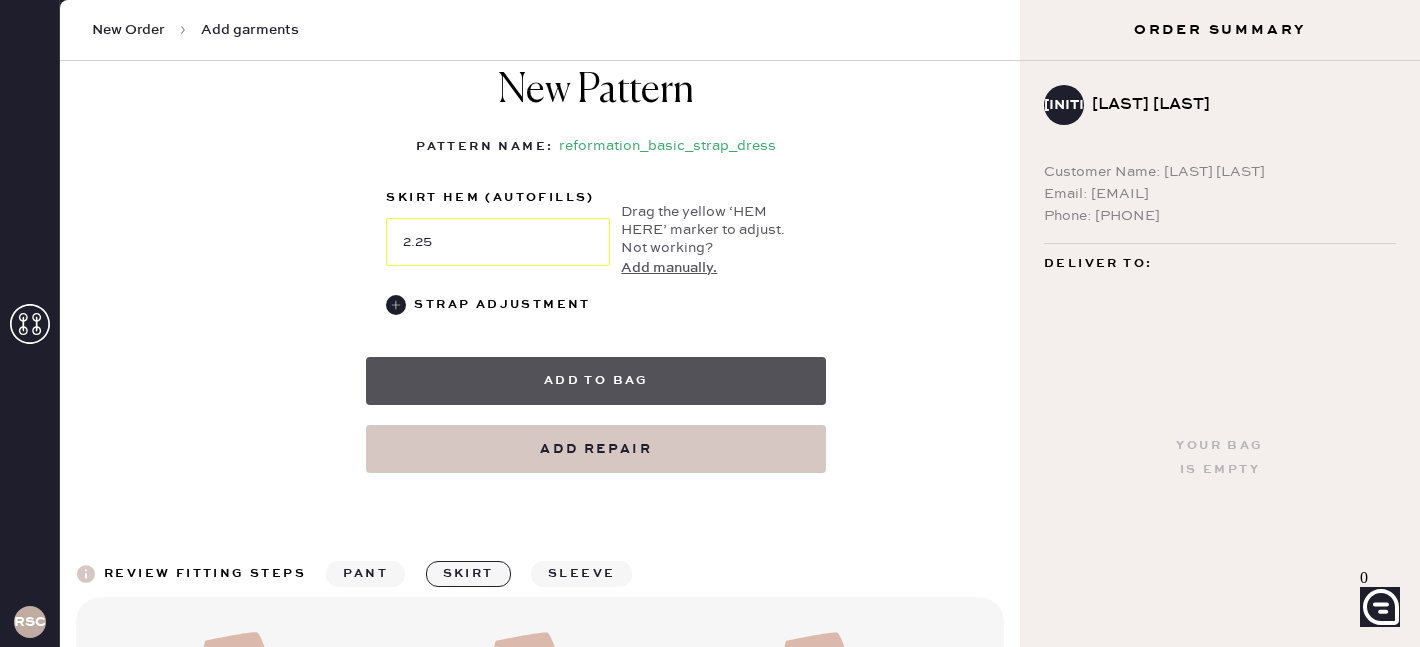 type on "[PRODUCT_NAME] [COLOR]" 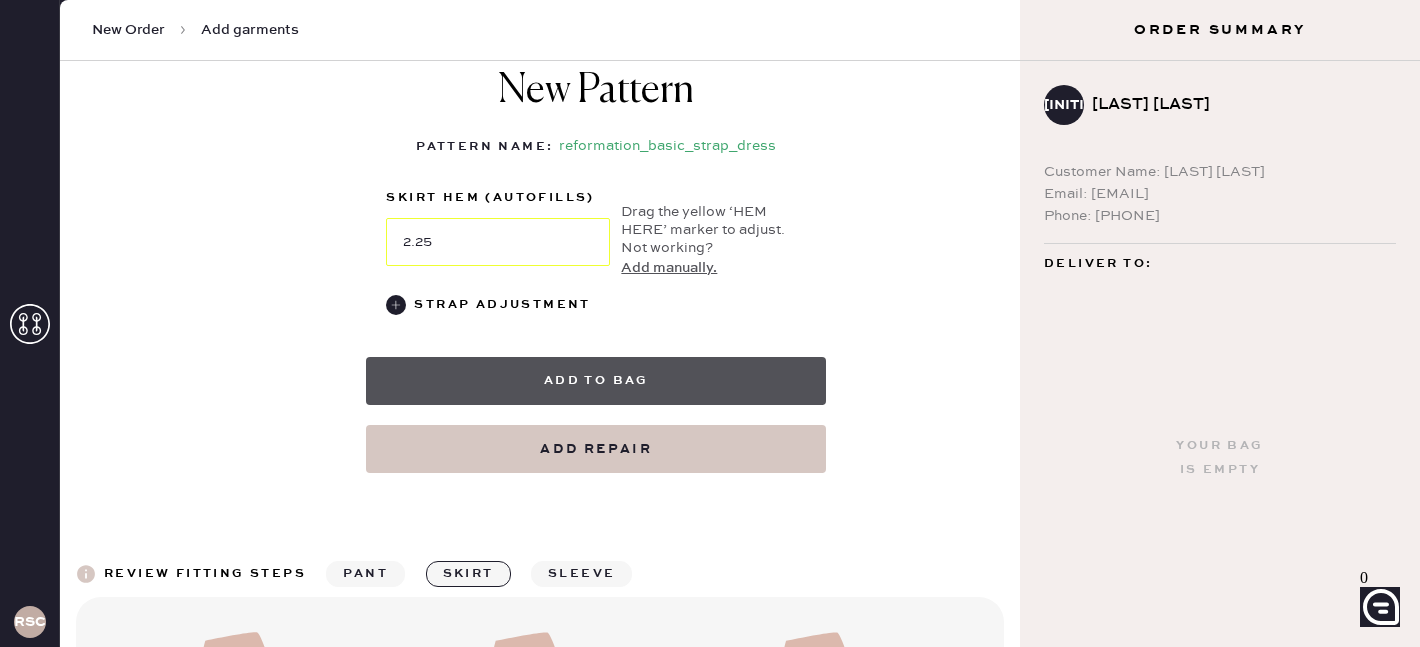 click on "Add to bag" at bounding box center [596, 381] 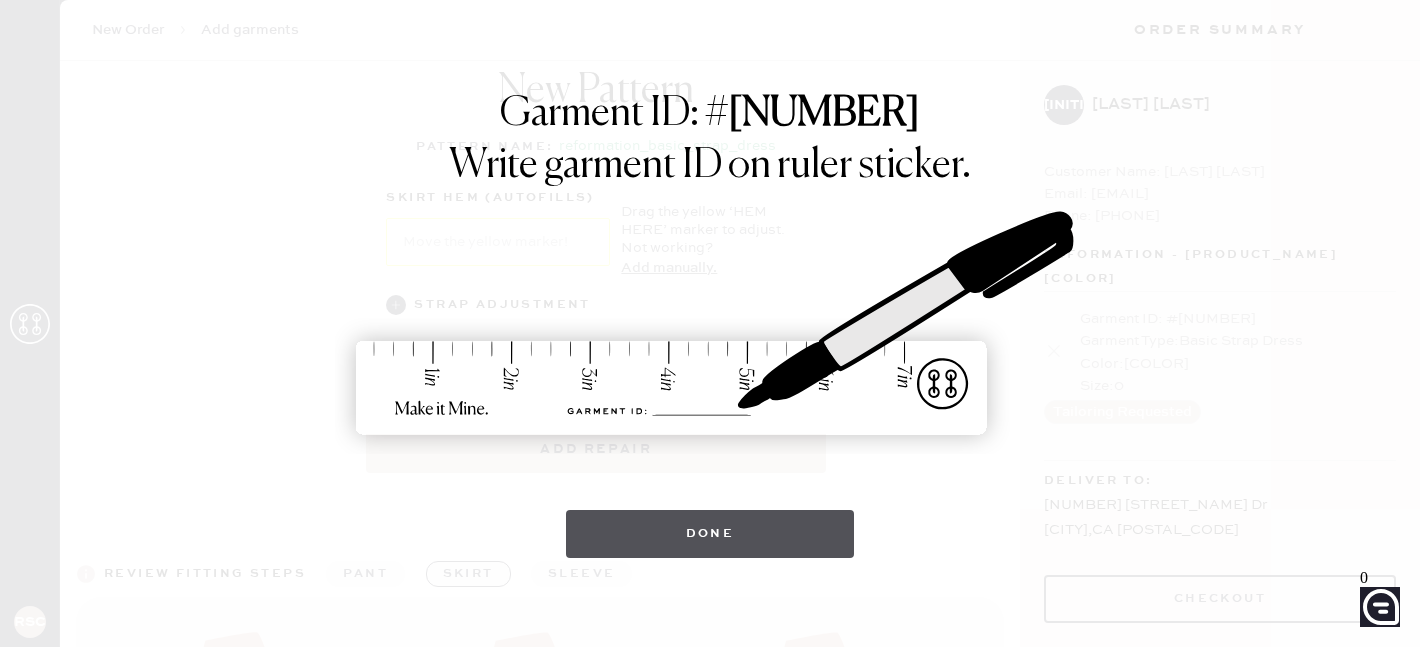 click on "Done" at bounding box center (710, 534) 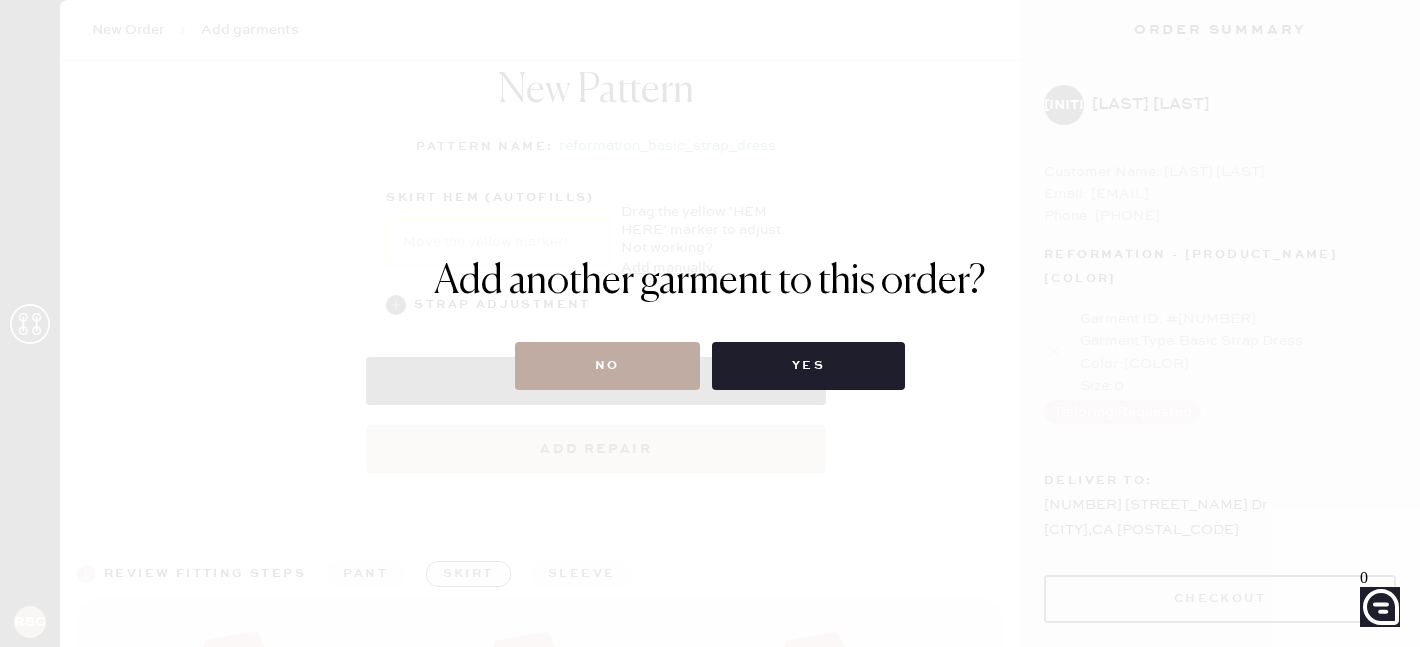 click on "No" at bounding box center [607, 366] 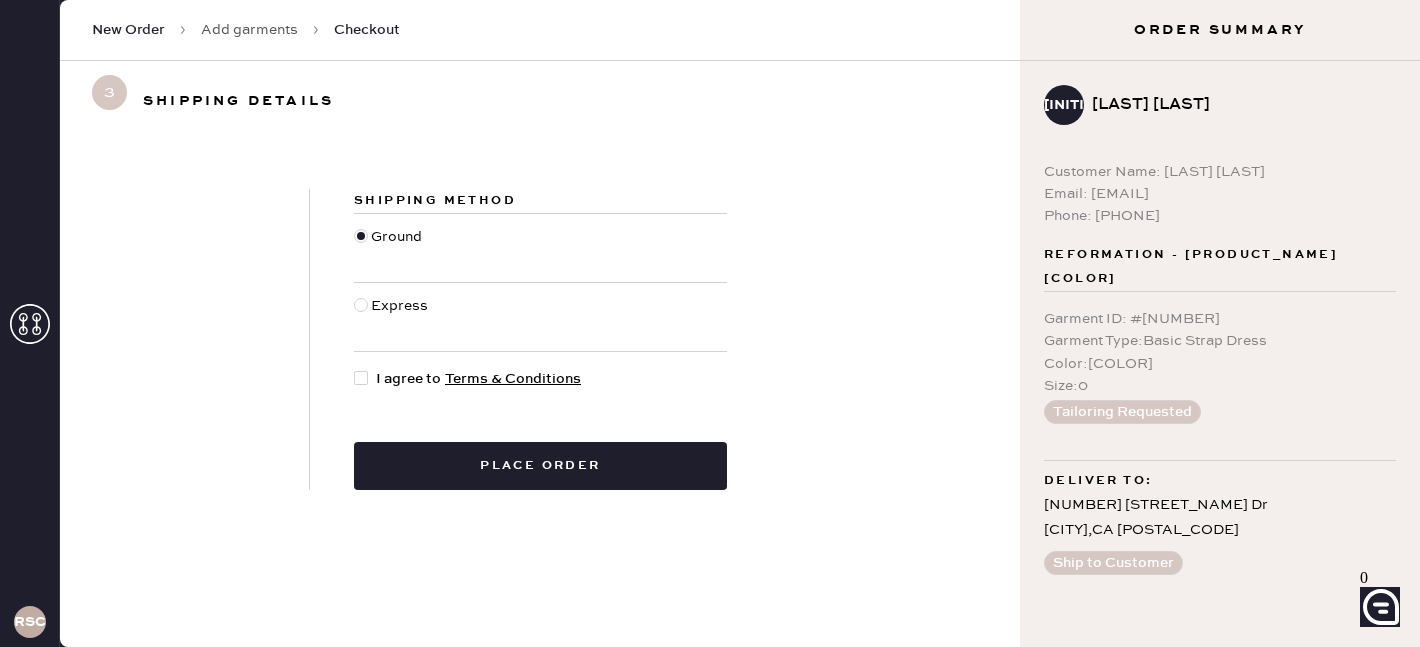 click on "I agree to Terms & Conditions" at bounding box center (478, 379) 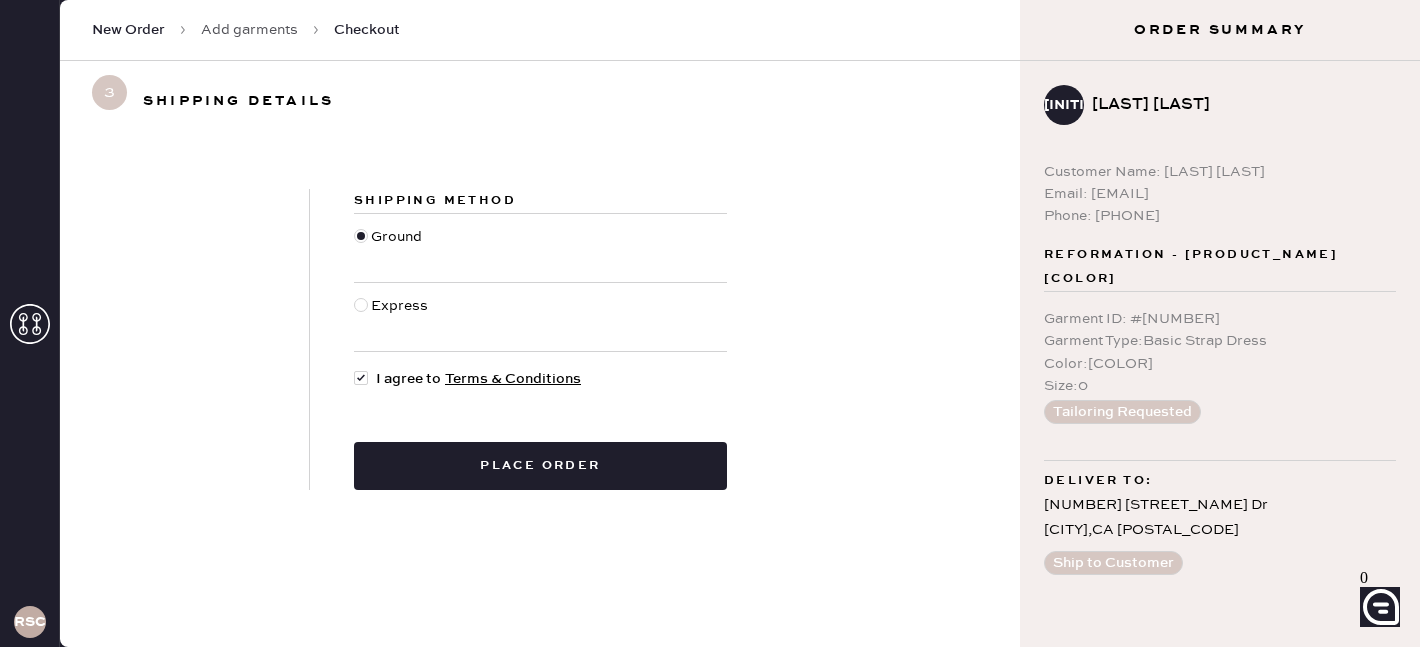 click on "Shipping Method Ground   Express   I agree to Terms & Conditions Place order" at bounding box center [540, 339] 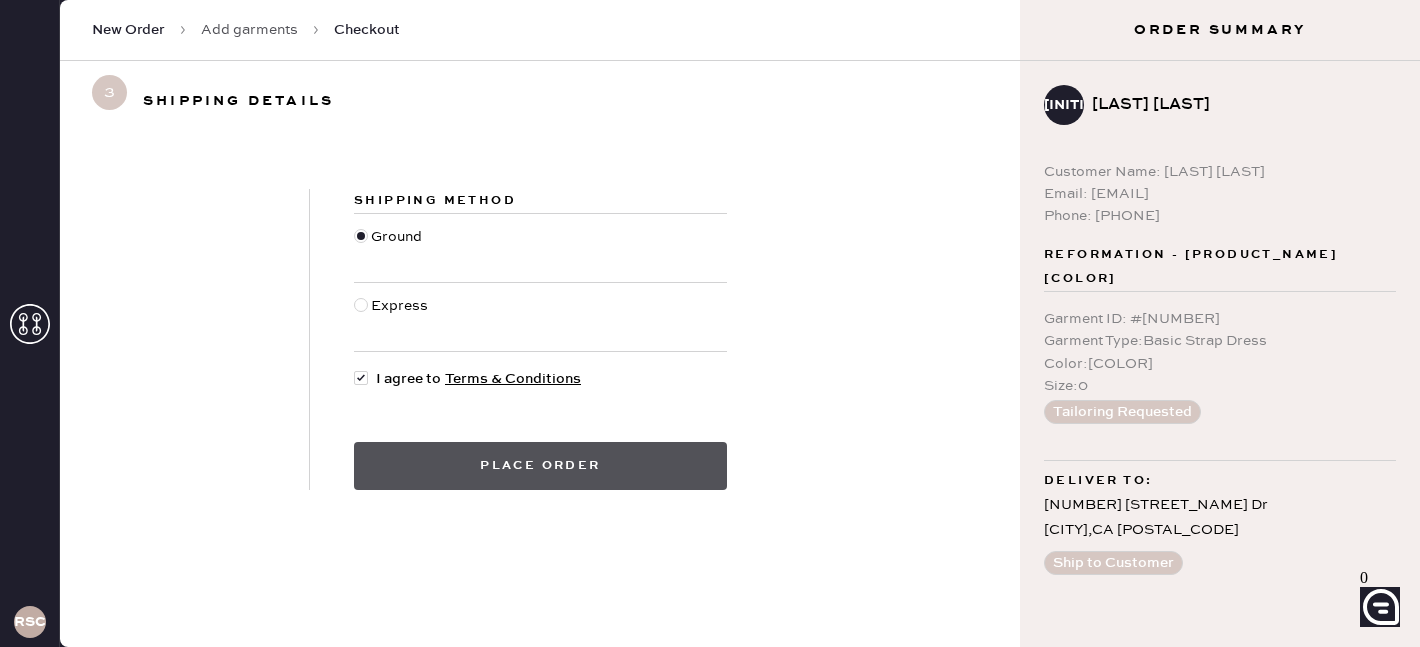 click on "Place order" at bounding box center [540, 466] 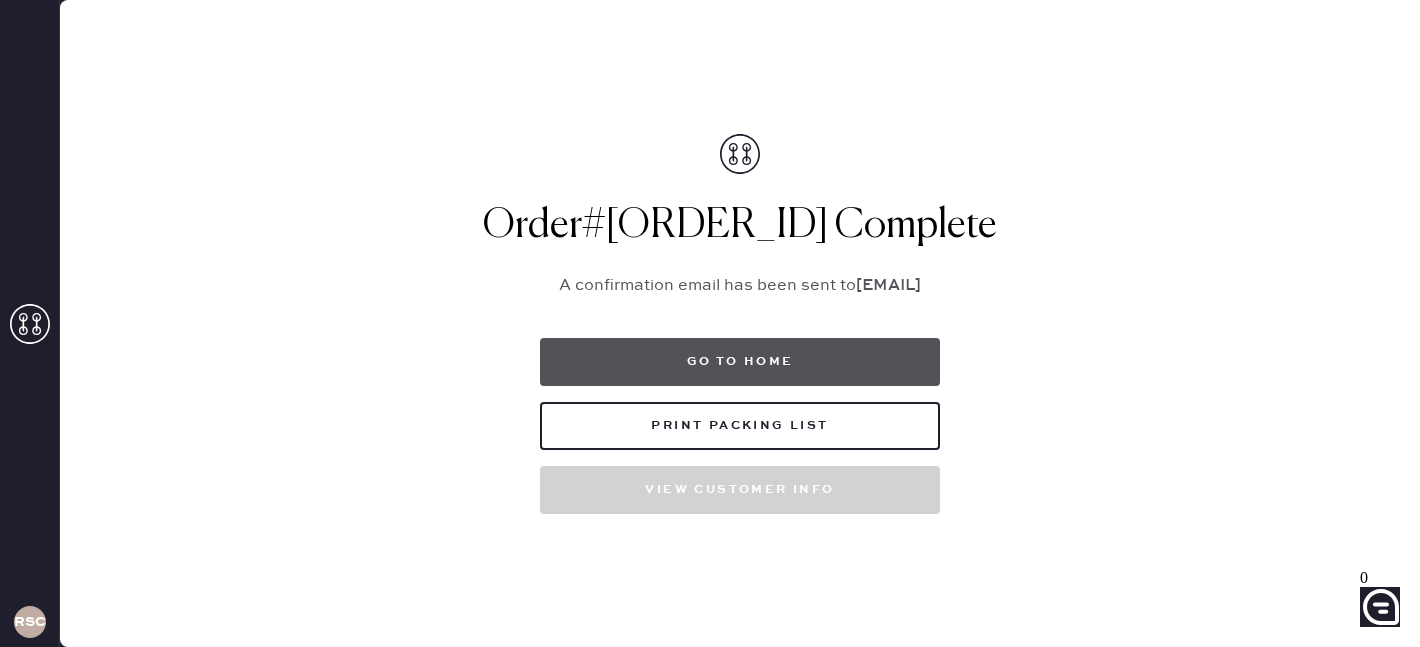 click on "Go to home" at bounding box center (740, 362) 